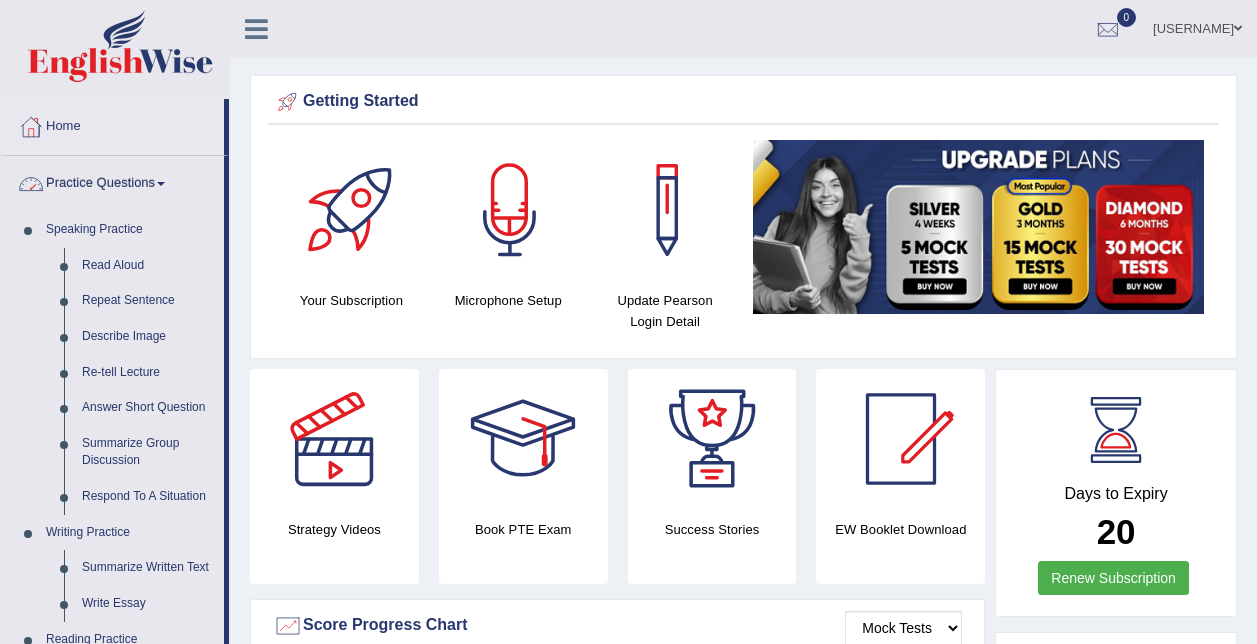 scroll, scrollTop: 0, scrollLeft: 0, axis: both 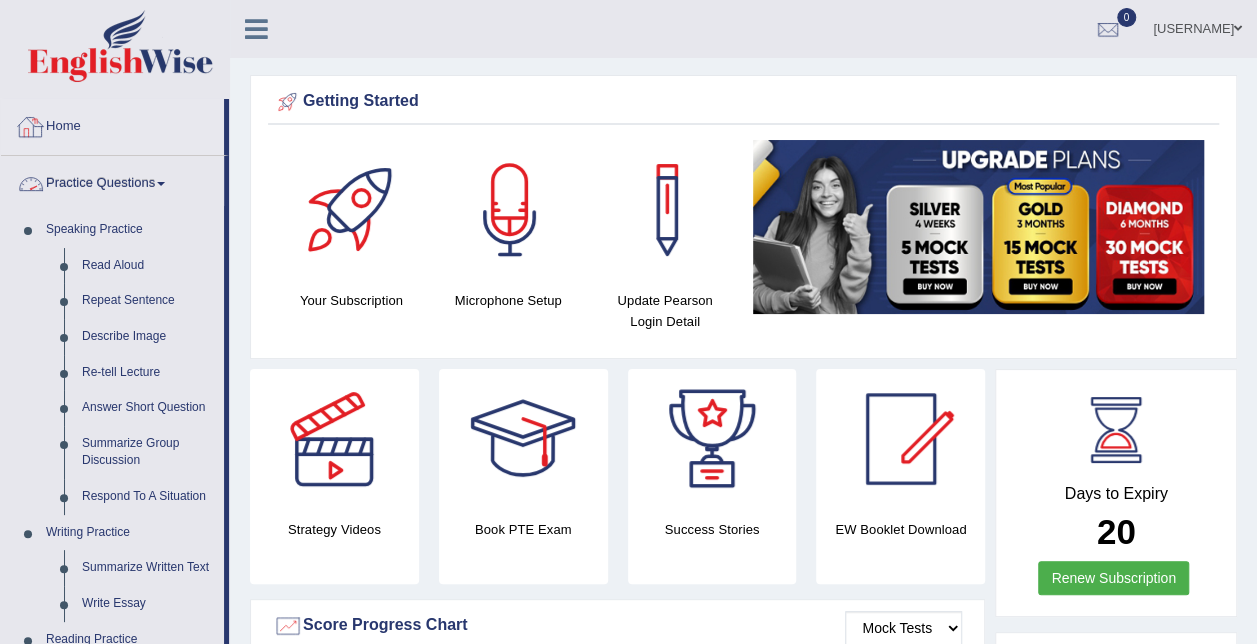 click on "Practice Questions" at bounding box center (112, 181) 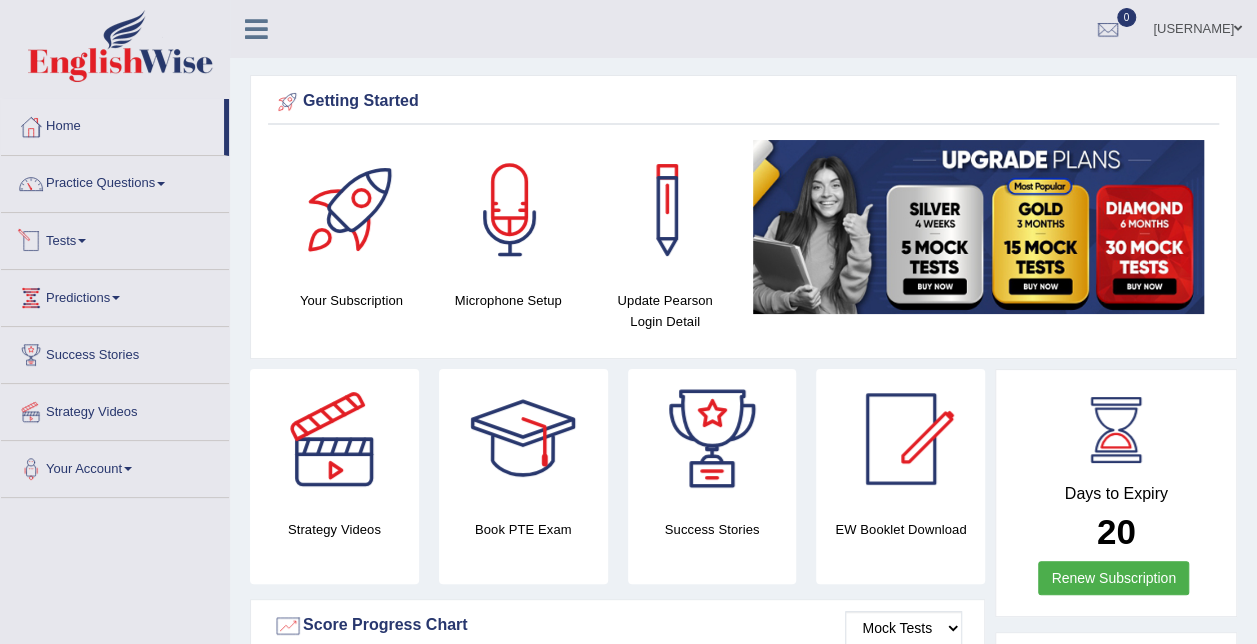 click on "Tests" at bounding box center (115, 238) 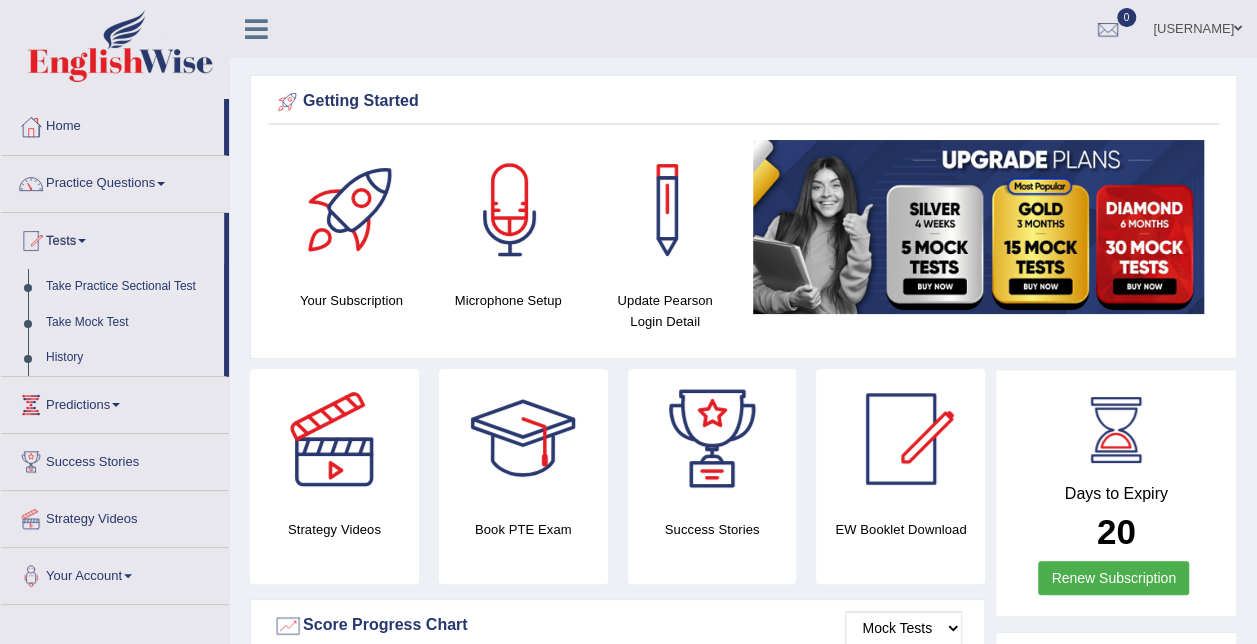 click on "Take Practice Sectional Test" at bounding box center (130, 287) 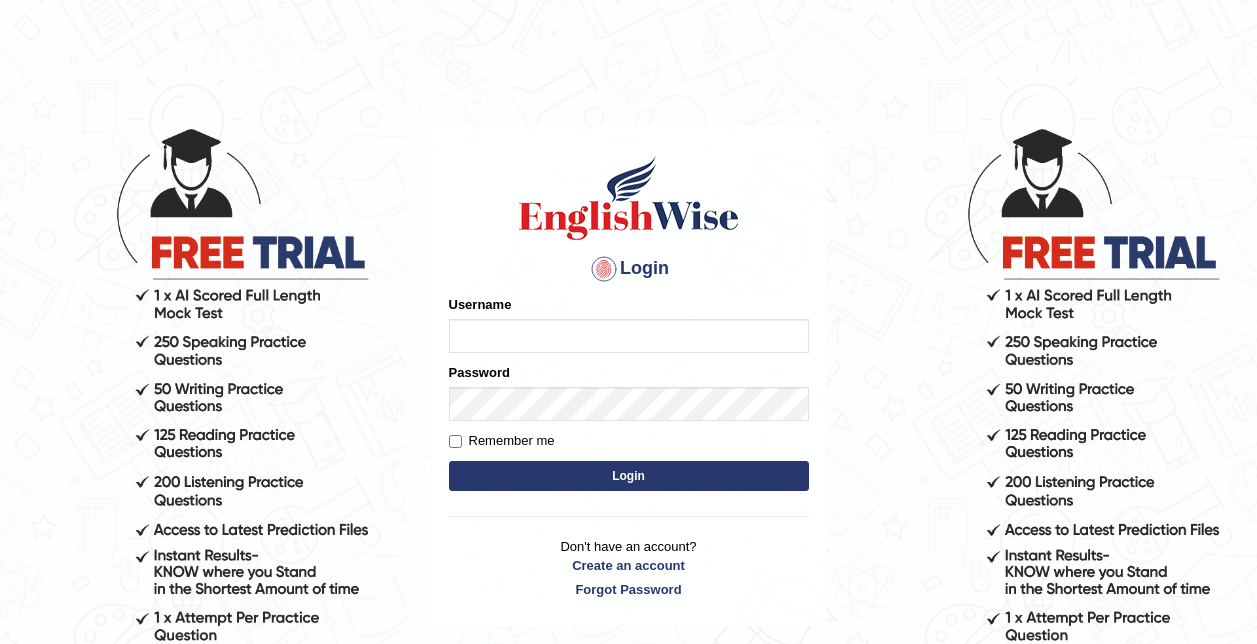 scroll, scrollTop: 0, scrollLeft: 0, axis: both 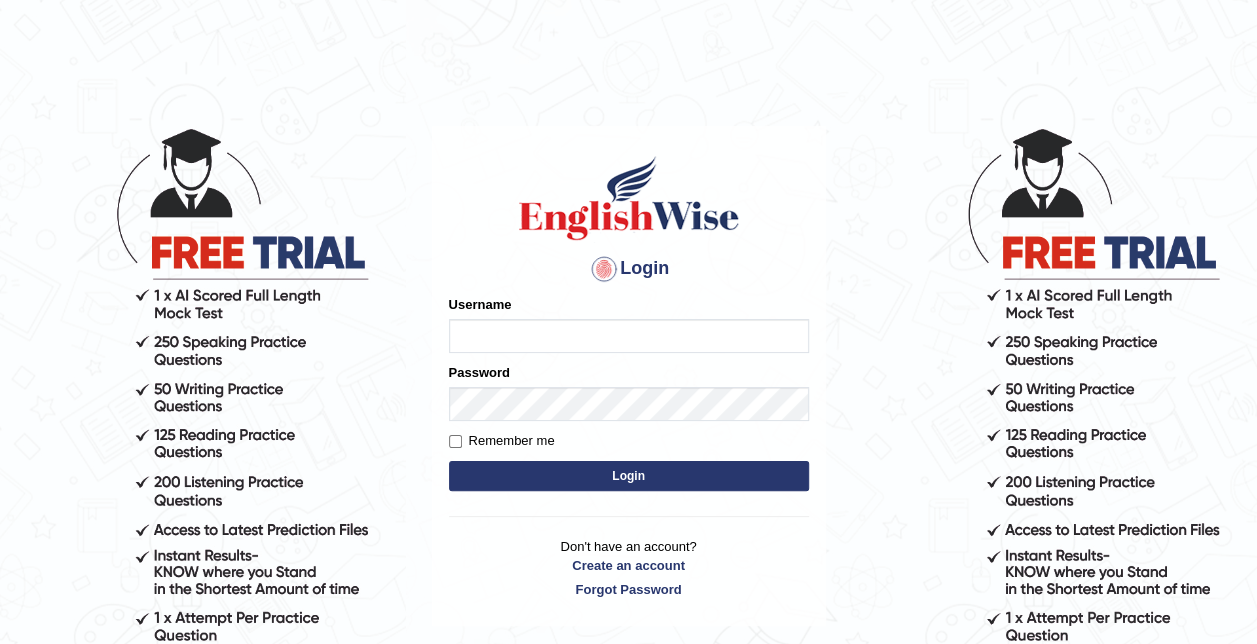 type on "saidharma1996" 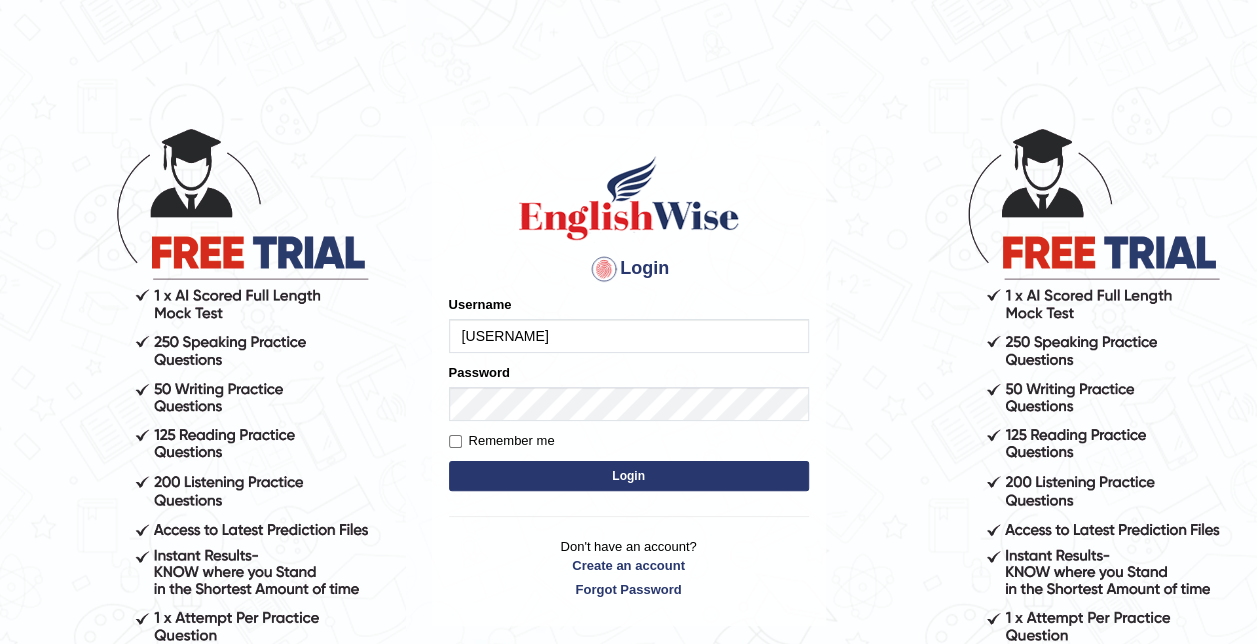 click on "Login" at bounding box center (629, 476) 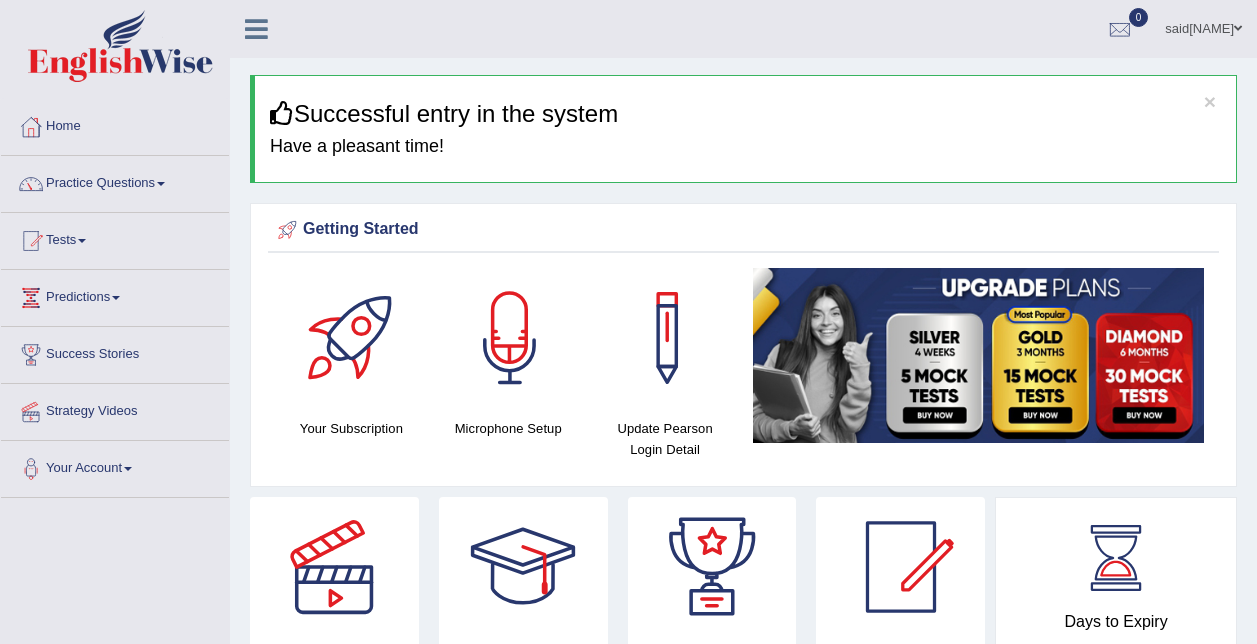 scroll, scrollTop: 0, scrollLeft: 0, axis: both 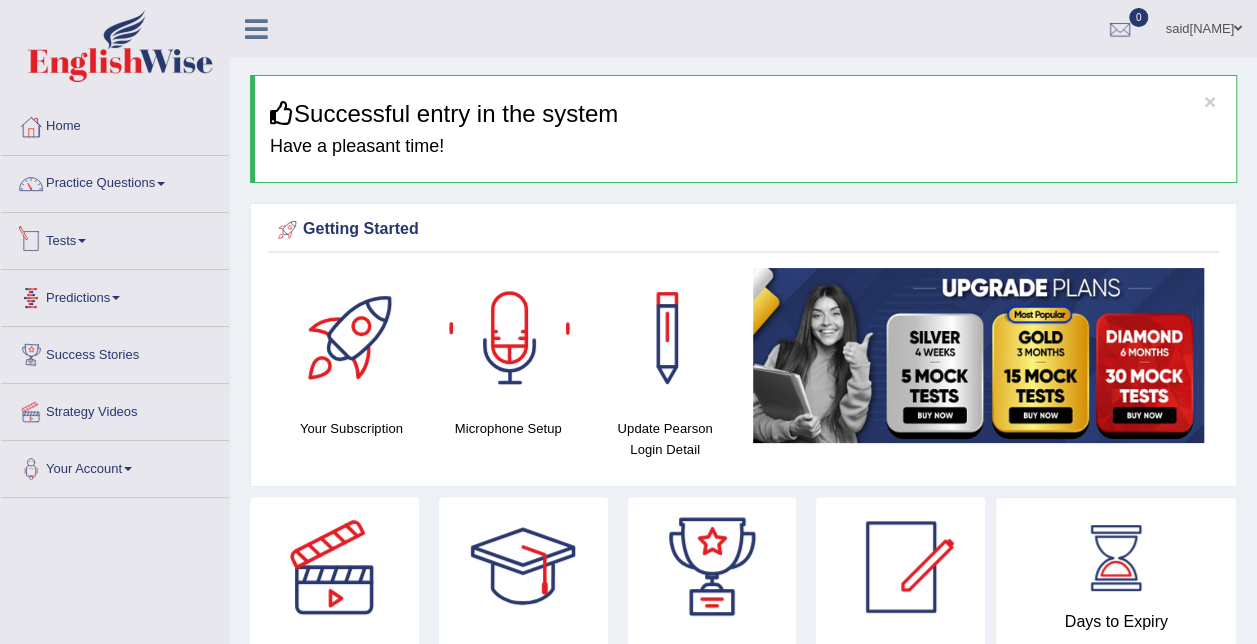 click on "Tests" at bounding box center [115, 238] 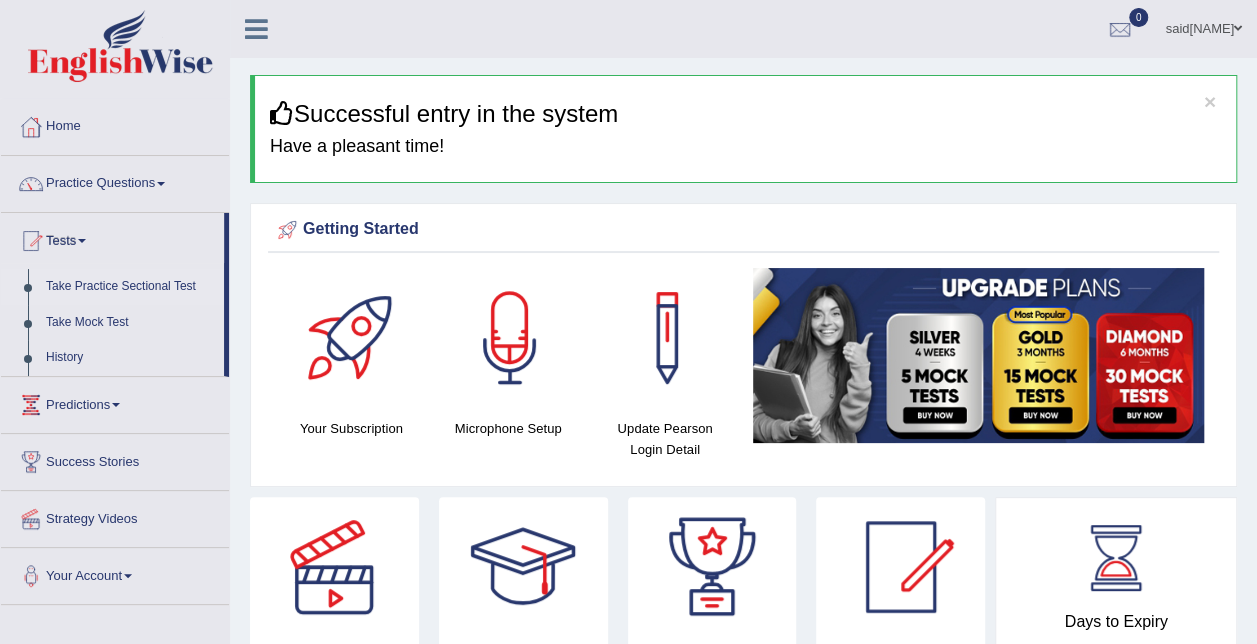 click on "Take Practice Sectional Test" at bounding box center [130, 287] 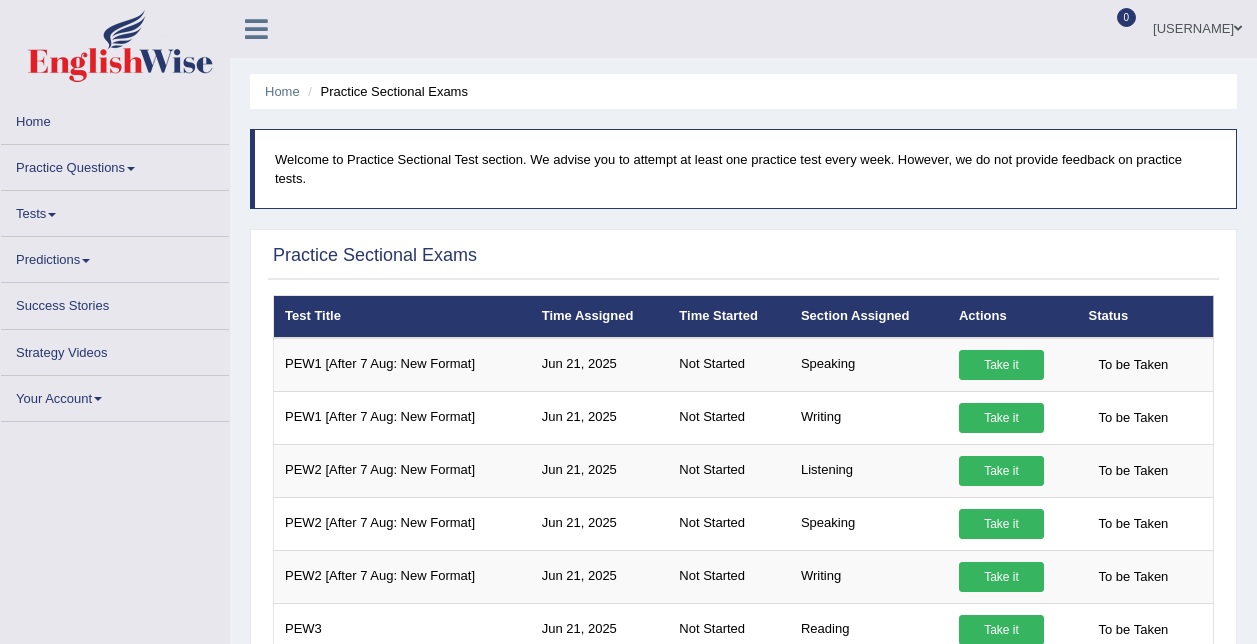 scroll, scrollTop: 0, scrollLeft: 0, axis: both 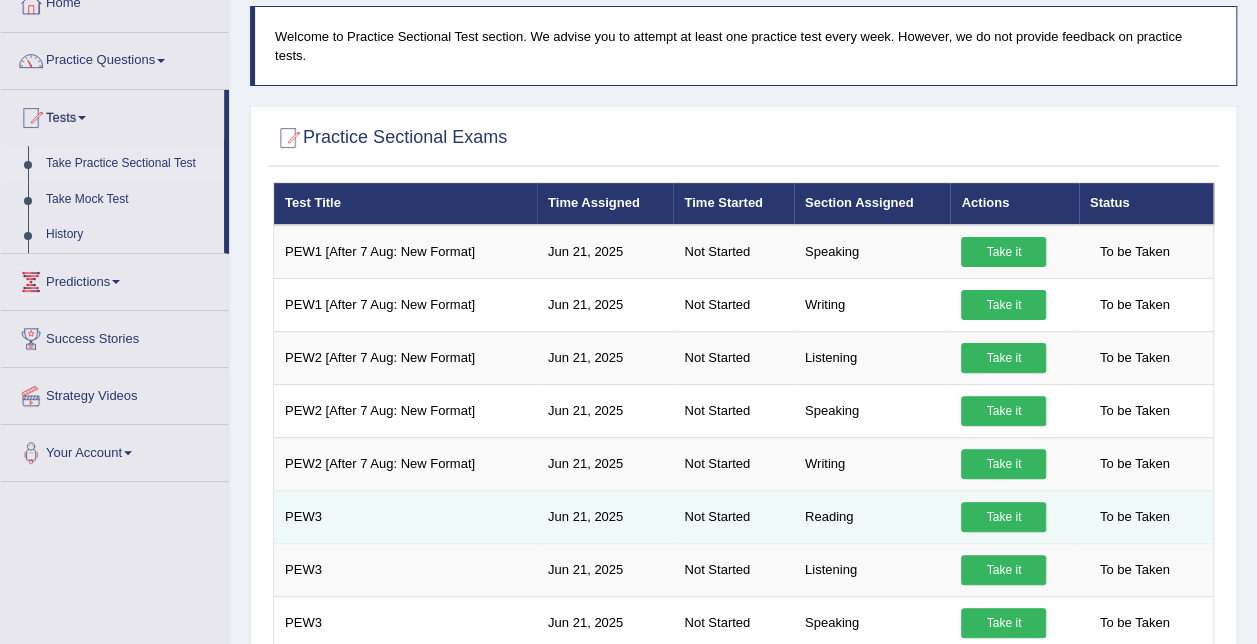 click on "Take it" at bounding box center (1003, 517) 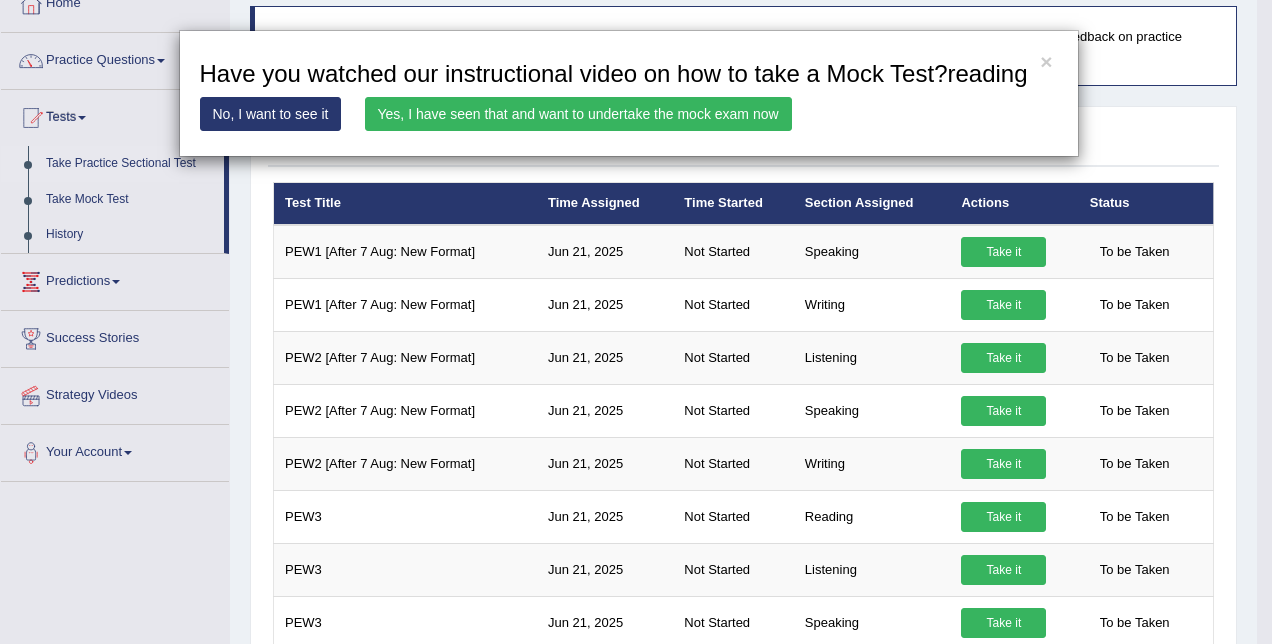 click on "Yes, I have seen that and want to undertake the mock exam now" at bounding box center (578, 114) 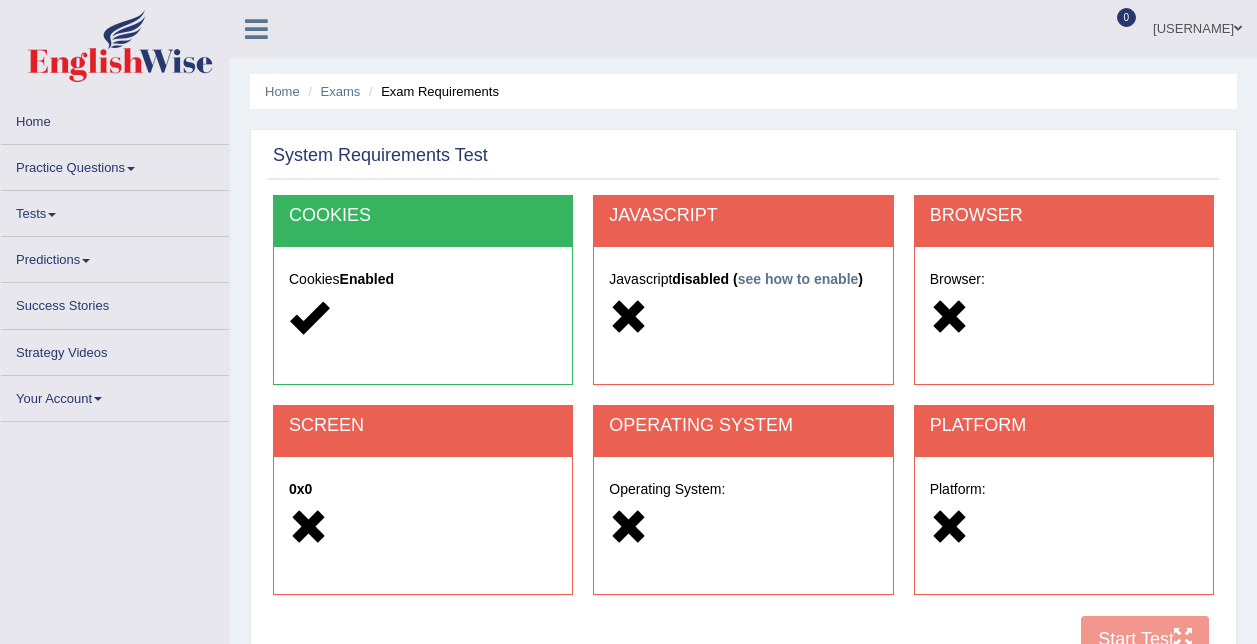 scroll, scrollTop: 0, scrollLeft: 0, axis: both 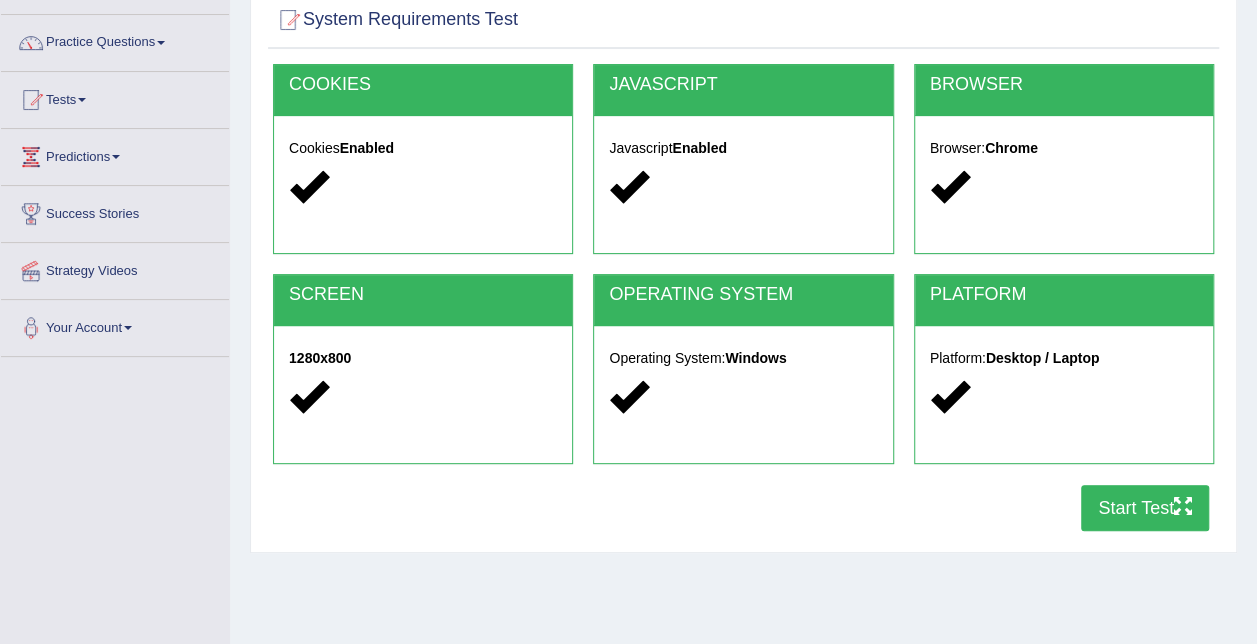 click on "Start Test" at bounding box center (1145, 508) 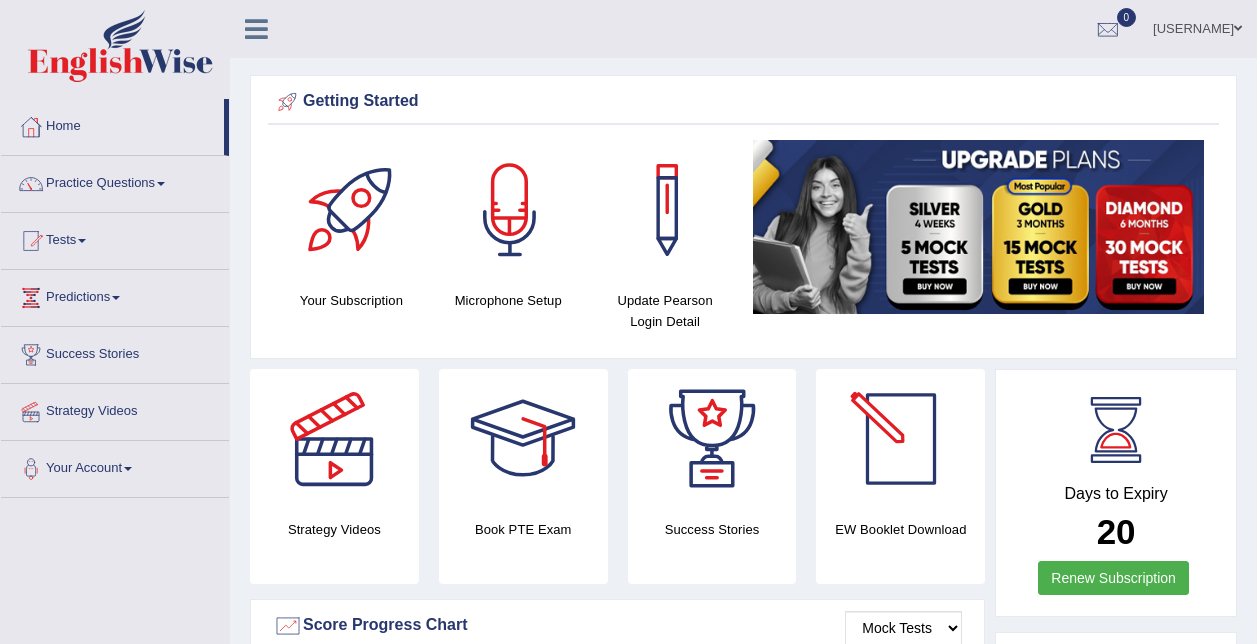 scroll, scrollTop: 0, scrollLeft: 0, axis: both 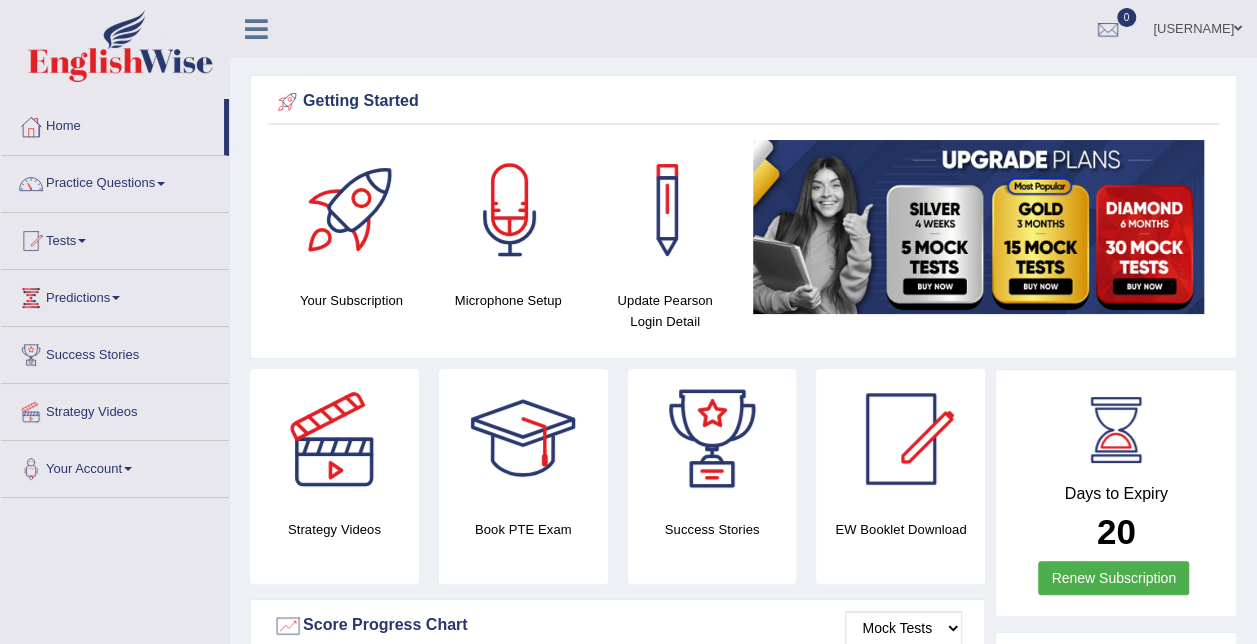 click on "Getting Started
Your Subscription
Microphone Setup
Update Pearson Login Detail
×" at bounding box center [743, 217] 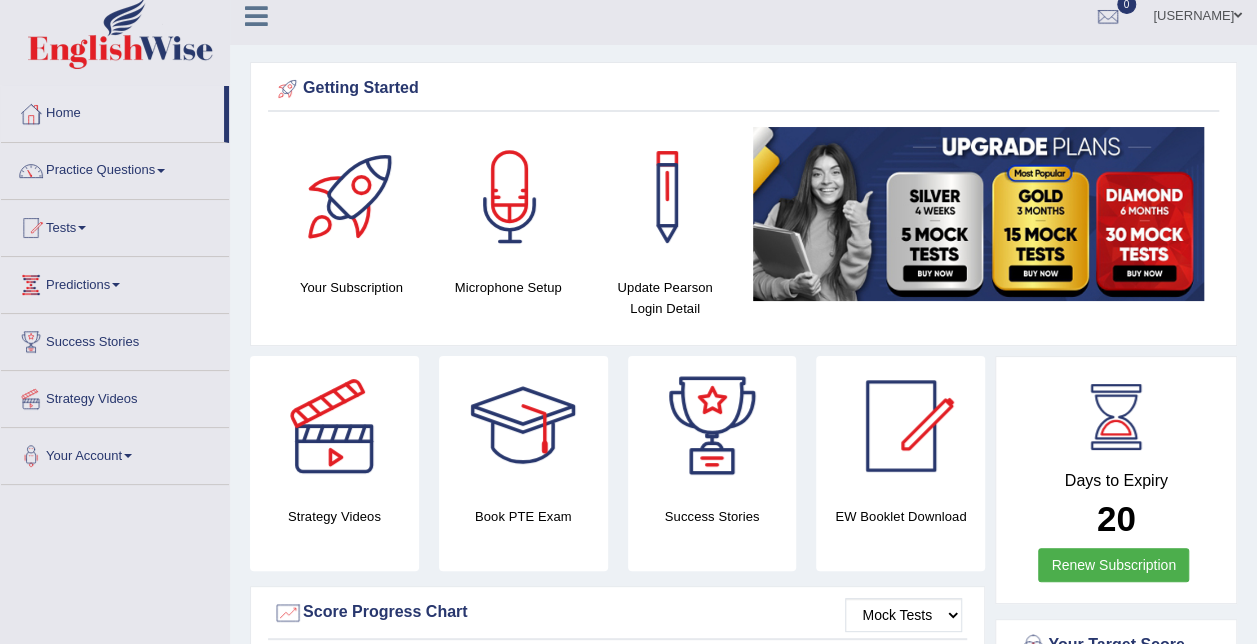scroll, scrollTop: 0, scrollLeft: 0, axis: both 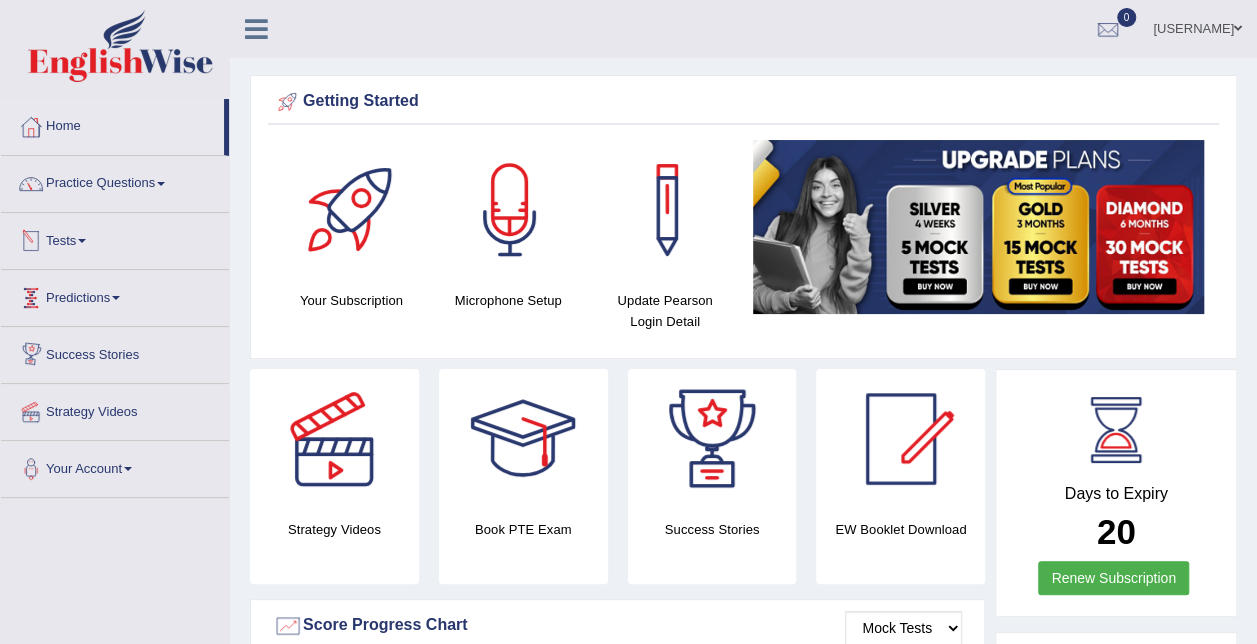 click on "Tests" at bounding box center (115, 238) 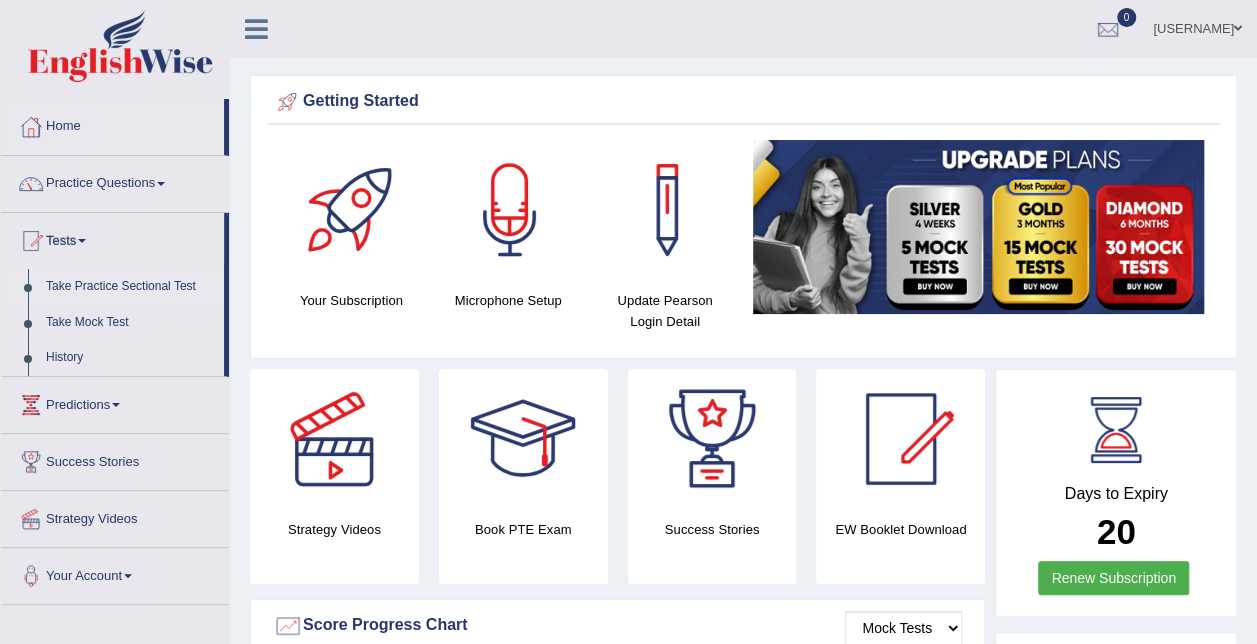 click on "Take Practice Sectional Test" at bounding box center [130, 287] 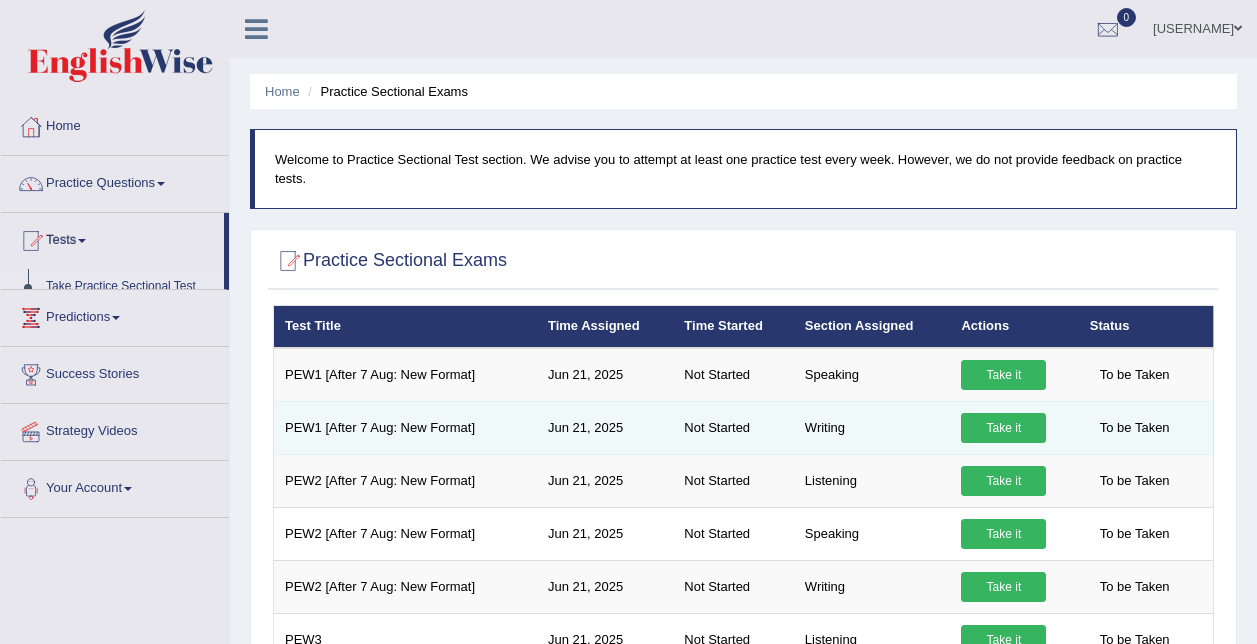 scroll, scrollTop: 0, scrollLeft: 0, axis: both 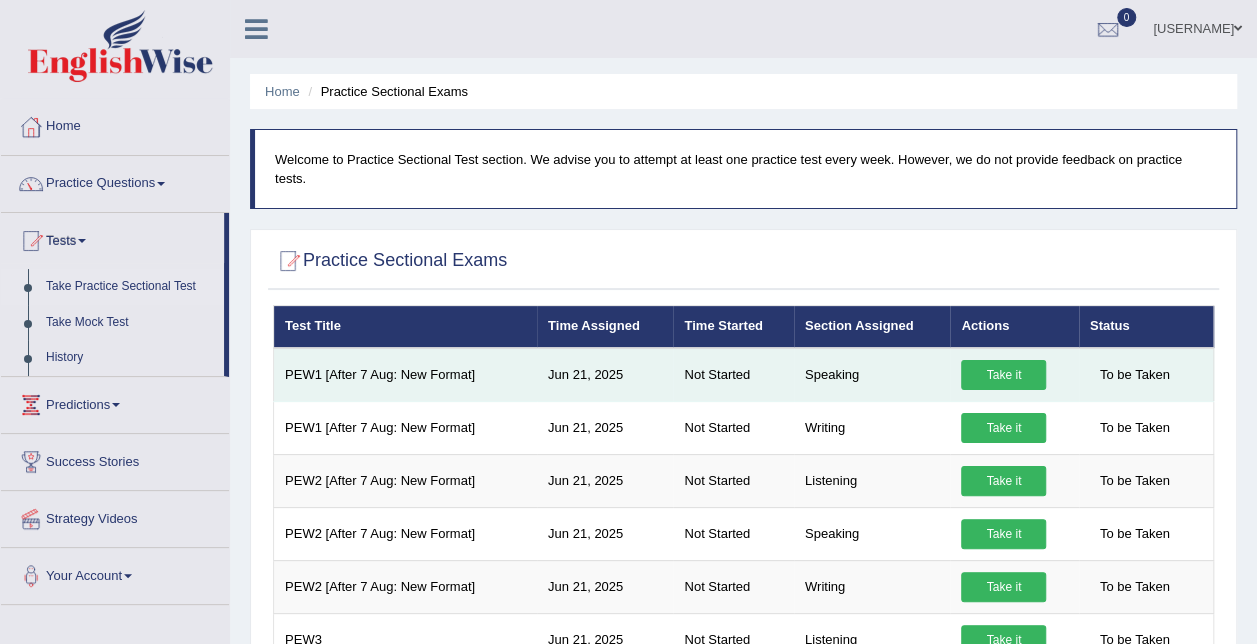 click on "Take it" at bounding box center [1003, 375] 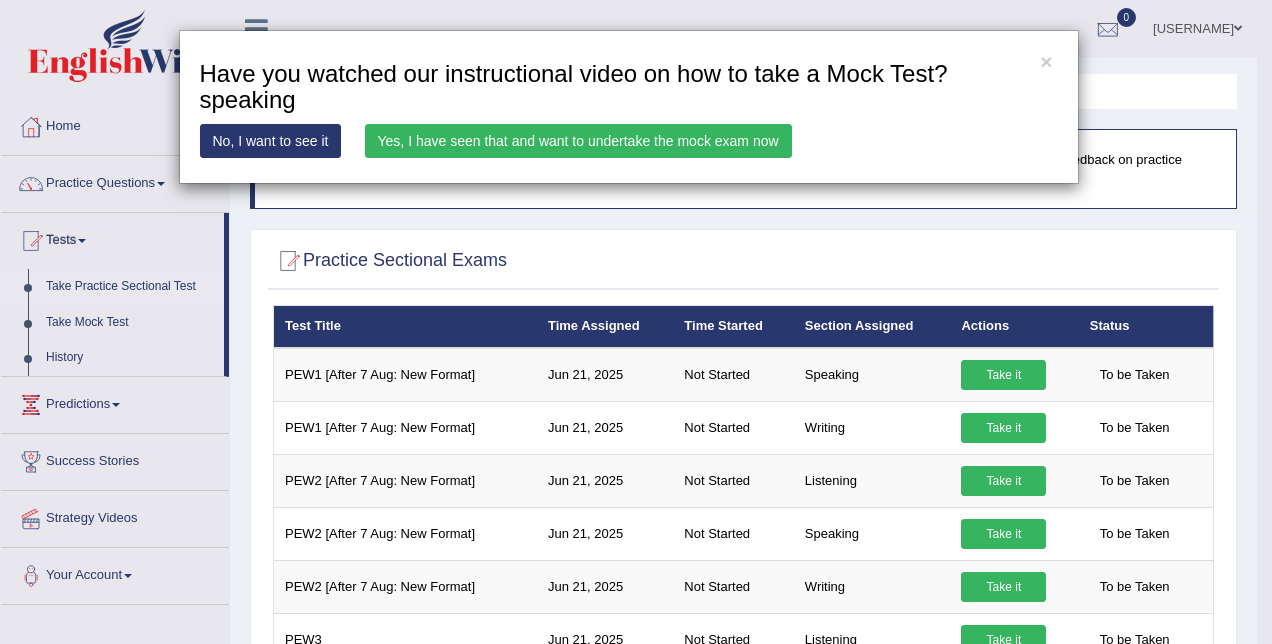 click on "Yes, I have seen that and want to undertake the mock exam now" at bounding box center [578, 141] 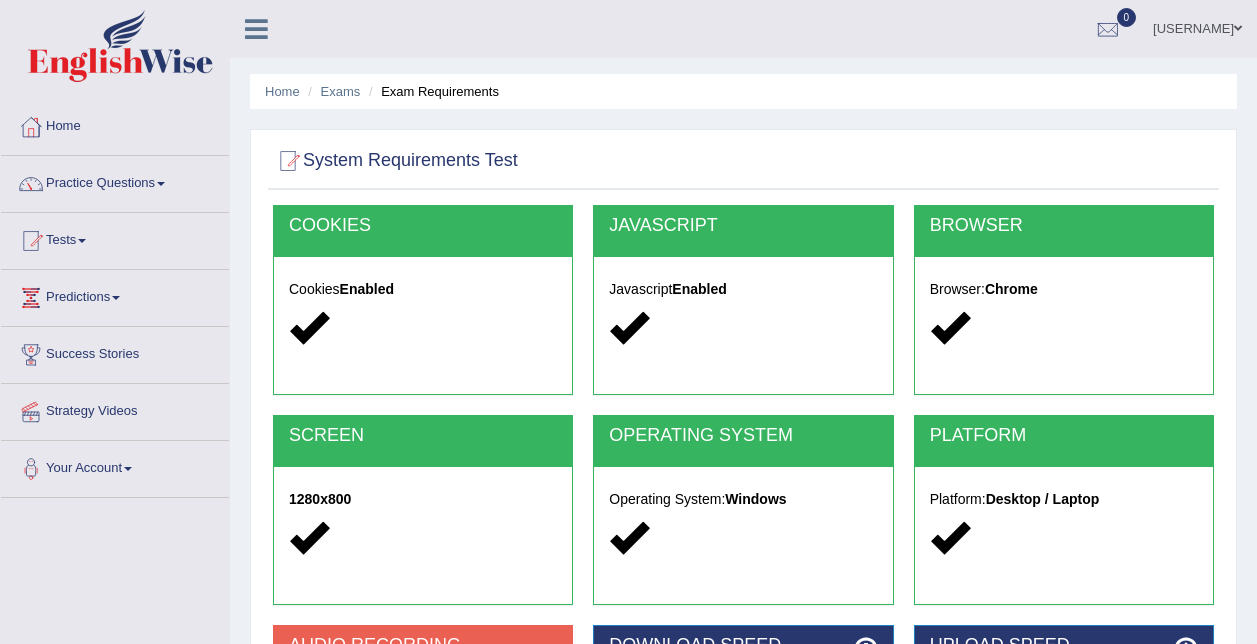 scroll, scrollTop: 0, scrollLeft: 0, axis: both 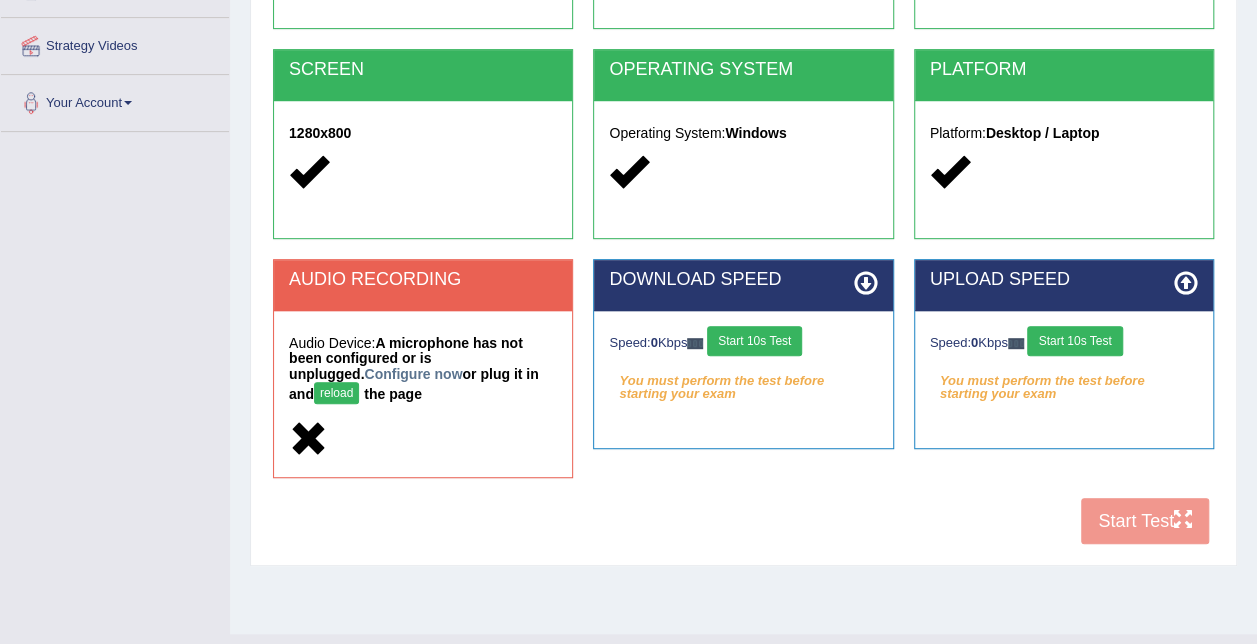 click on "reload" at bounding box center (336, 393) 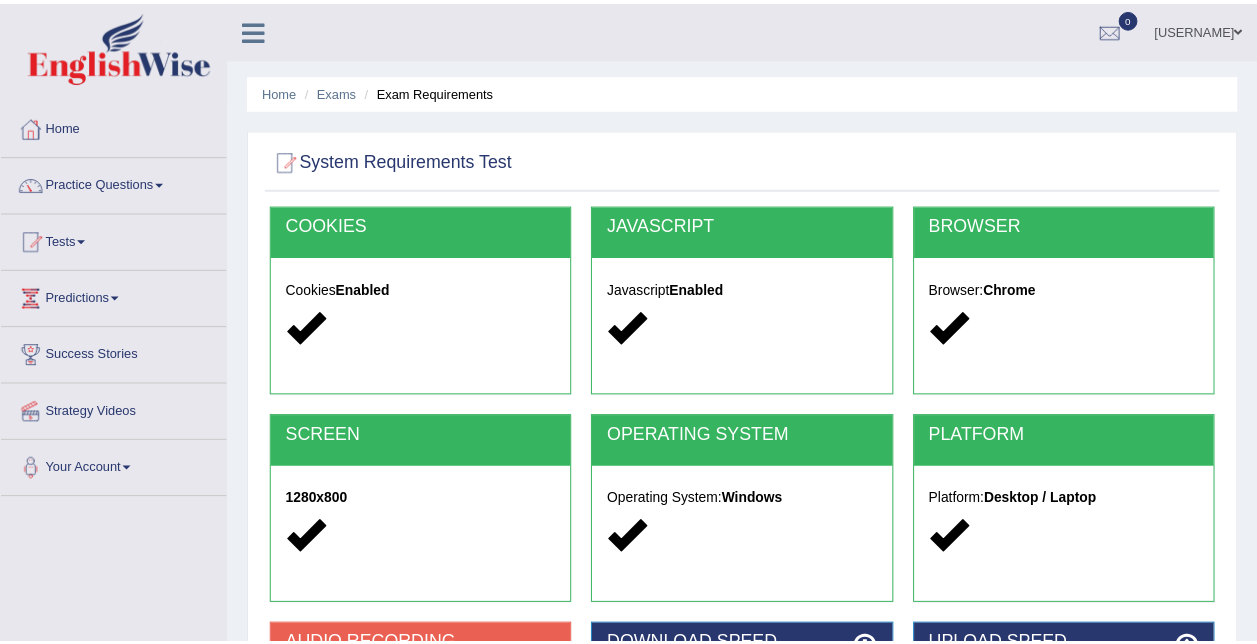 scroll, scrollTop: 366, scrollLeft: 0, axis: vertical 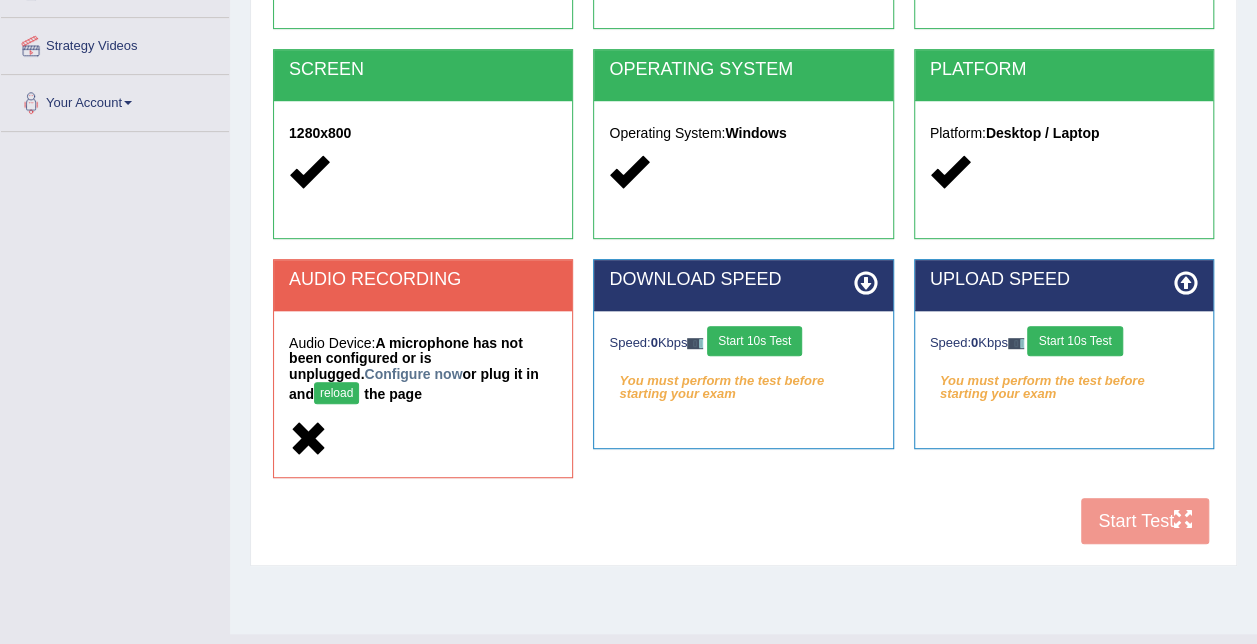 click on "Start 10s Test" at bounding box center (754, 341) 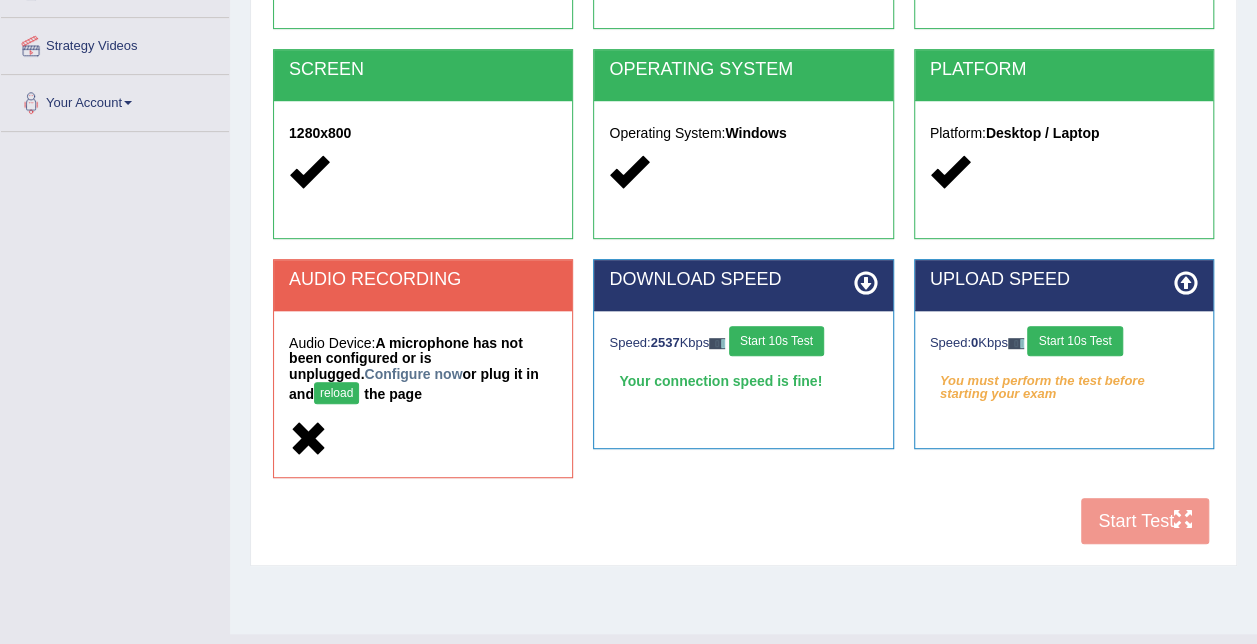 click on "Start 10s Test" at bounding box center (1074, 341) 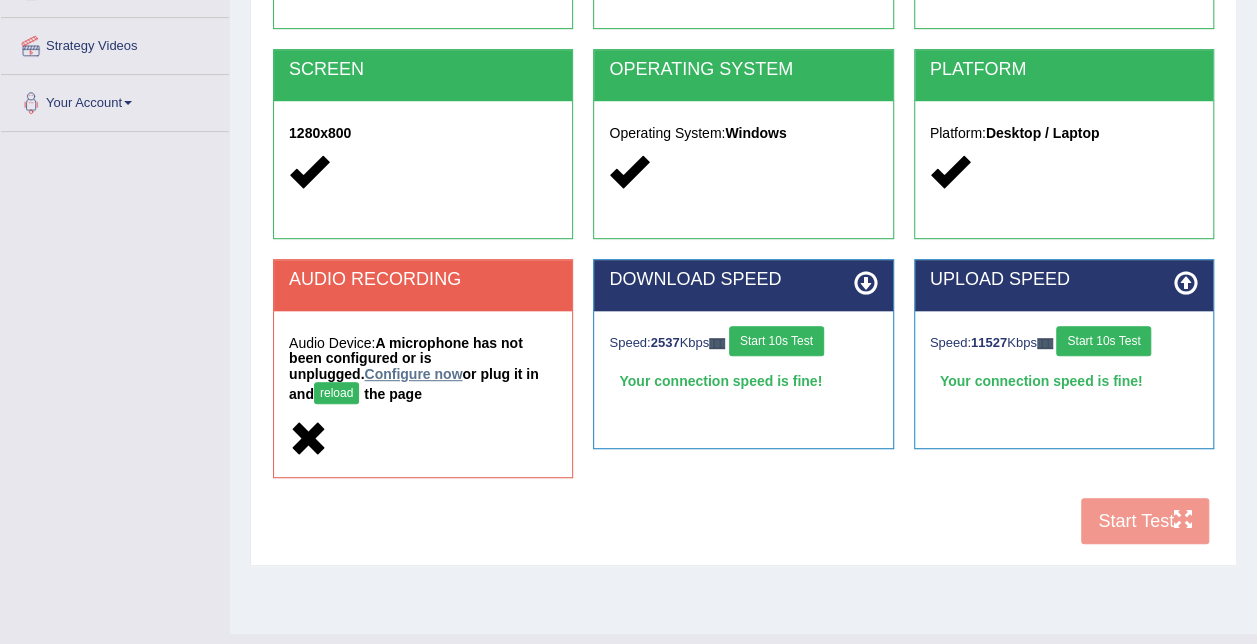 click on "Configure now" at bounding box center [413, 374] 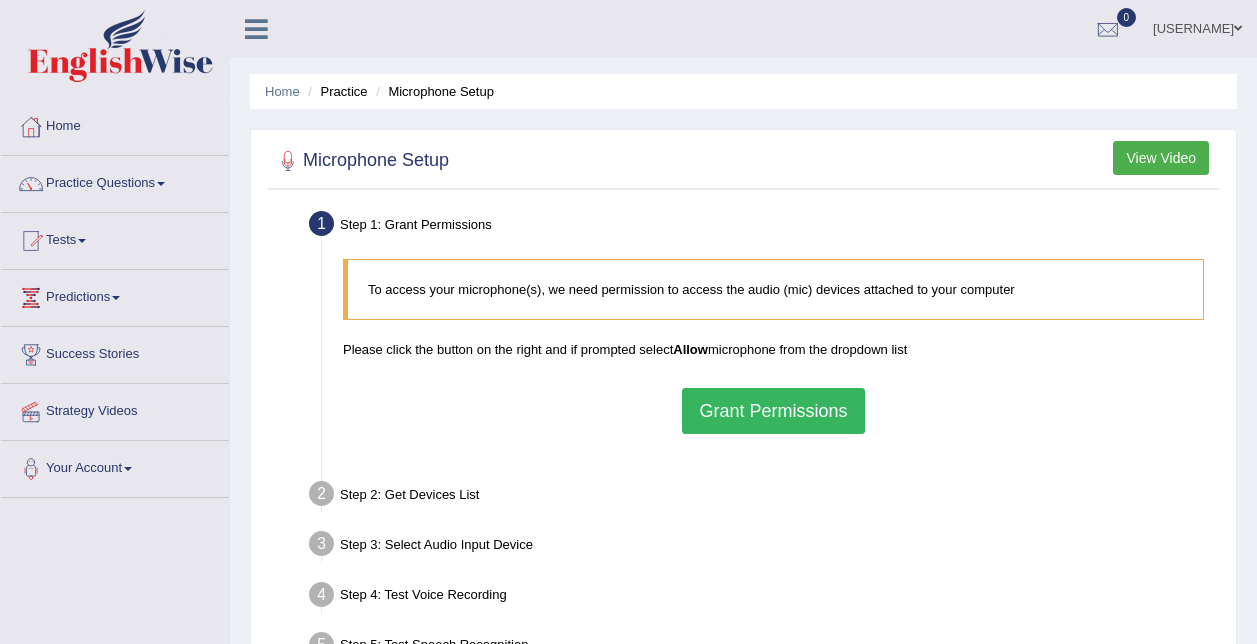scroll, scrollTop: 0, scrollLeft: 0, axis: both 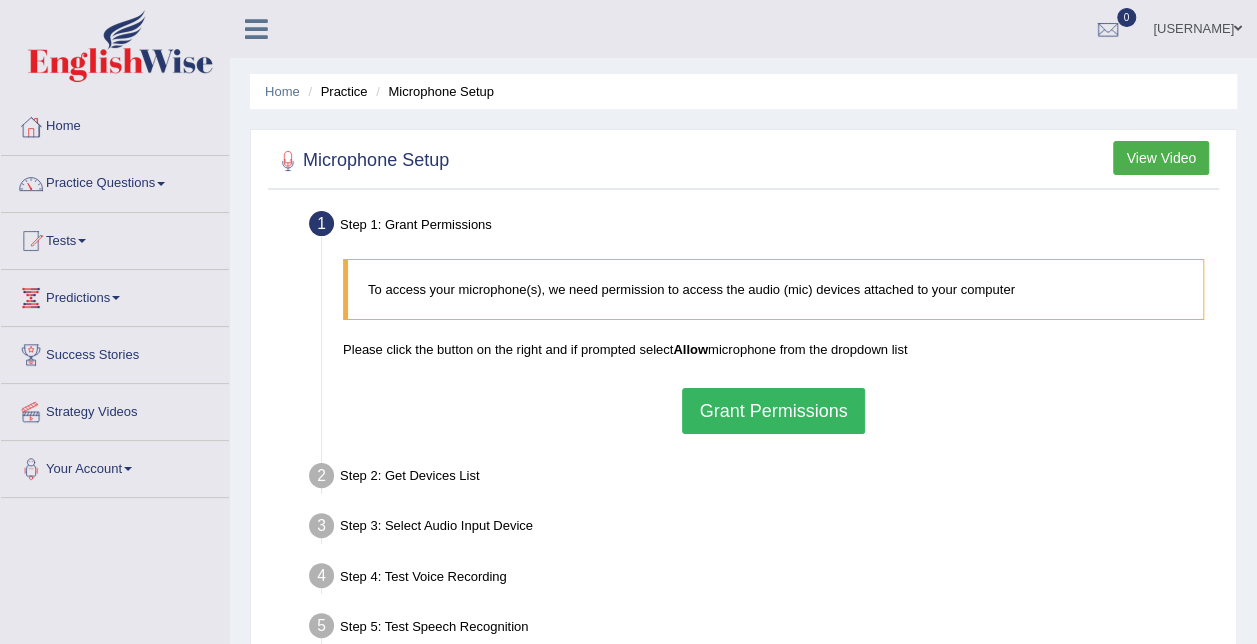 click on "Grant Permissions" at bounding box center (773, 411) 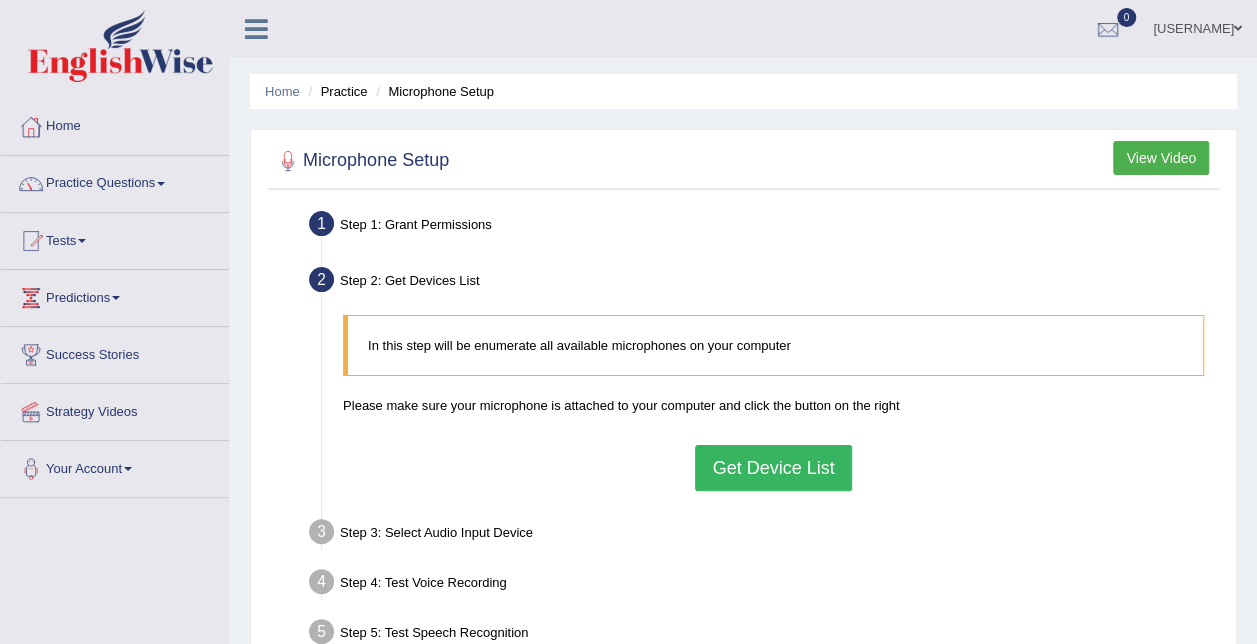 click on "Get Device List" at bounding box center (773, 468) 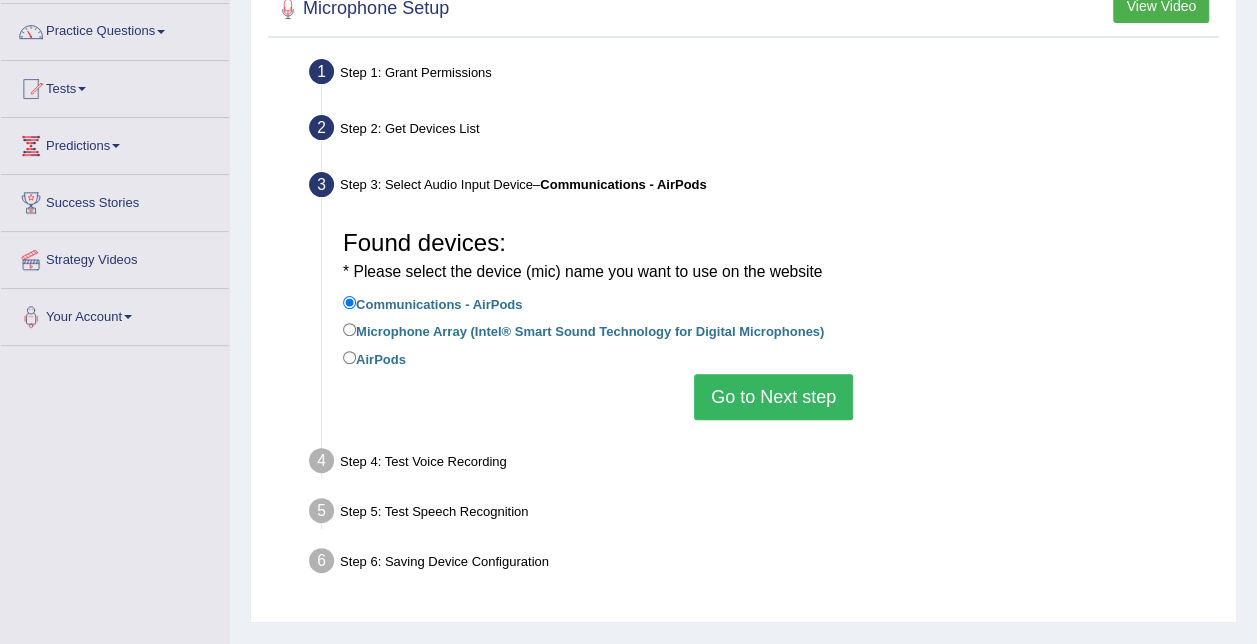 scroll, scrollTop: 154, scrollLeft: 0, axis: vertical 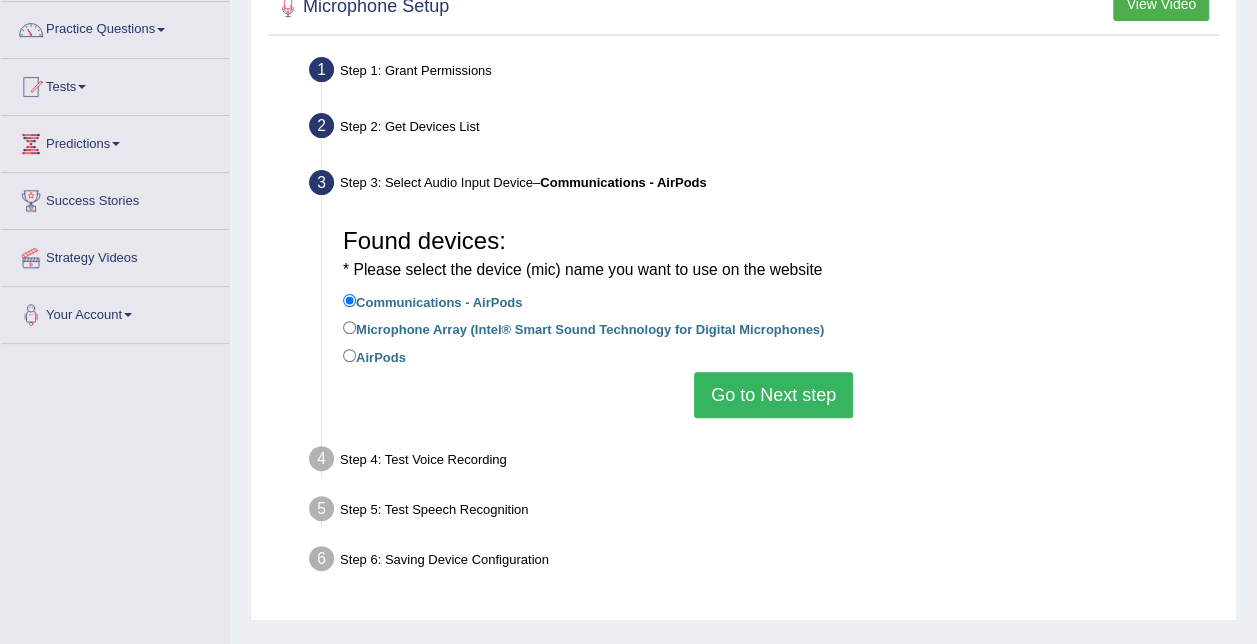 click on "Go to Next step" at bounding box center (773, 395) 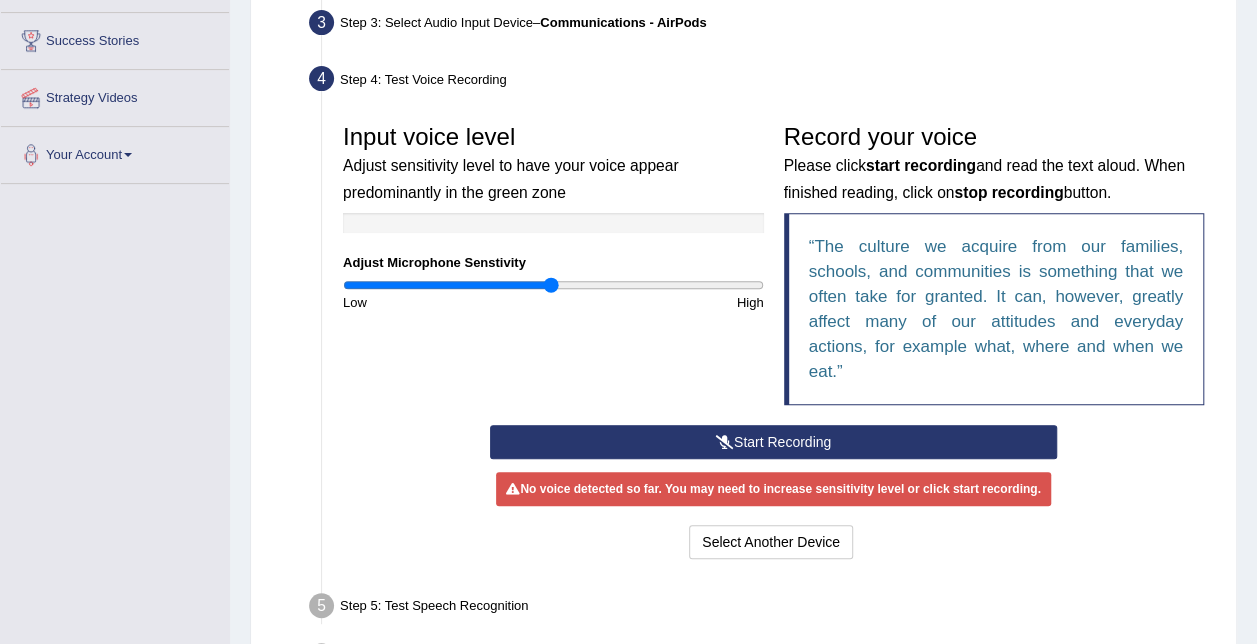 scroll, scrollTop: 312, scrollLeft: 0, axis: vertical 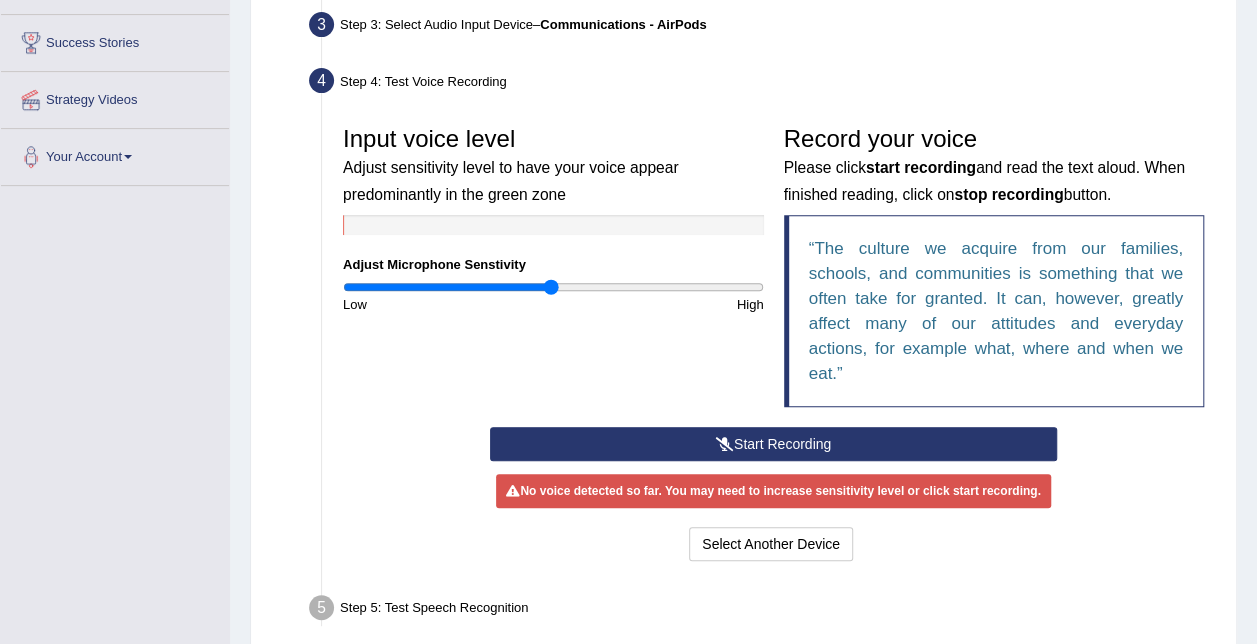 click on "Input voice level   Adjust sensitivity level to have your voice appear predominantly in the green zone     Adjust Microphone Senstivity     Low   High" at bounding box center [553, 215] 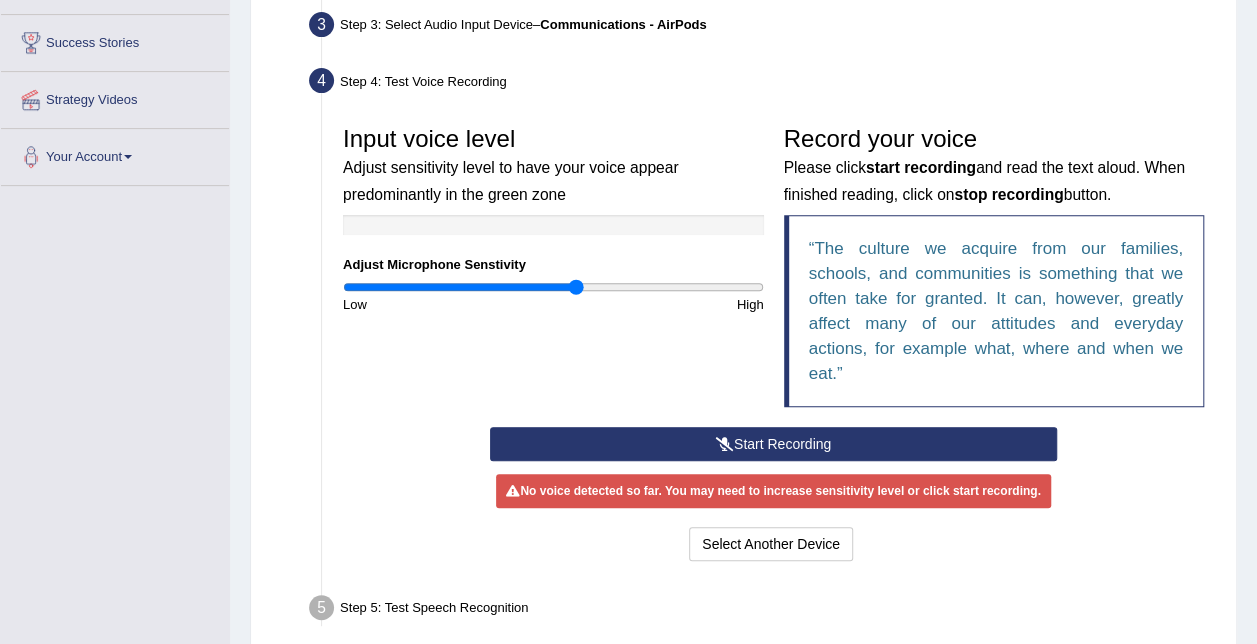 drag, startPoint x: 547, startPoint y: 282, endPoint x: 576, endPoint y: 285, distance: 29.15476 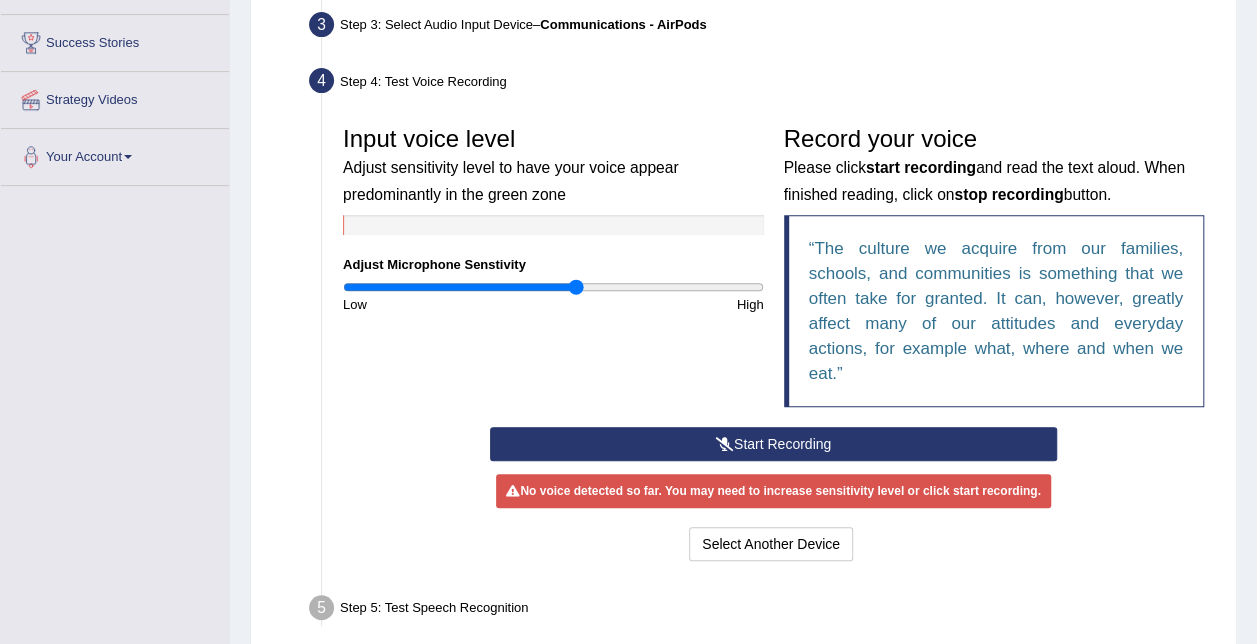 click on "Start Recording" at bounding box center (773, 444) 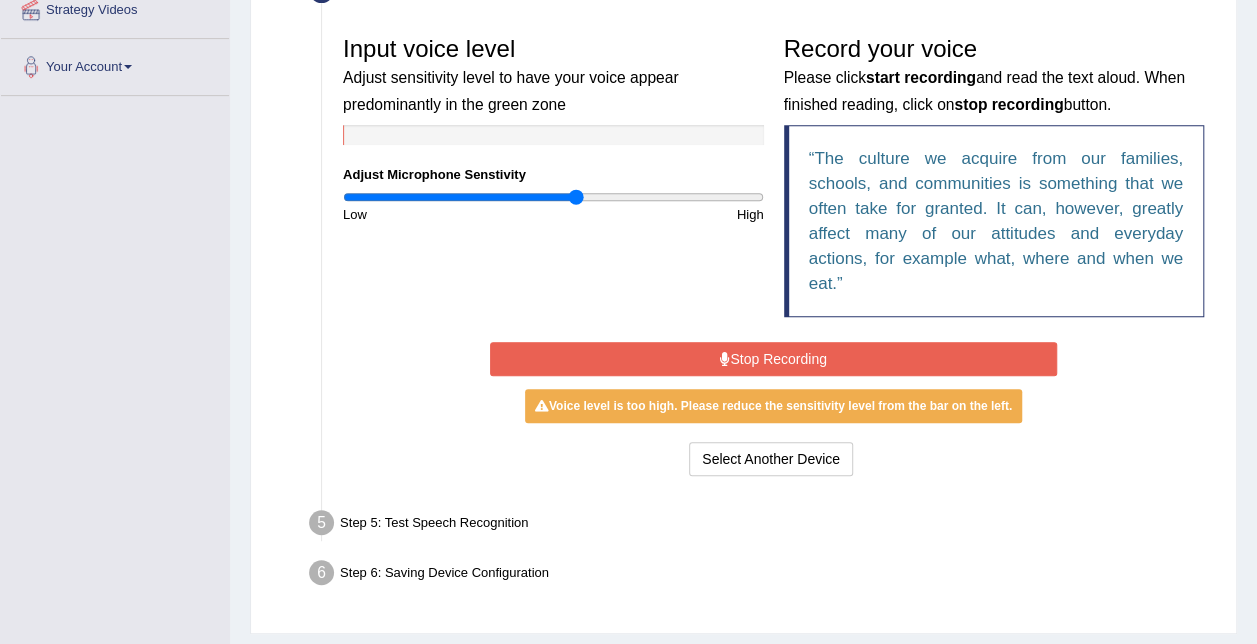 scroll, scrollTop: 454, scrollLeft: 0, axis: vertical 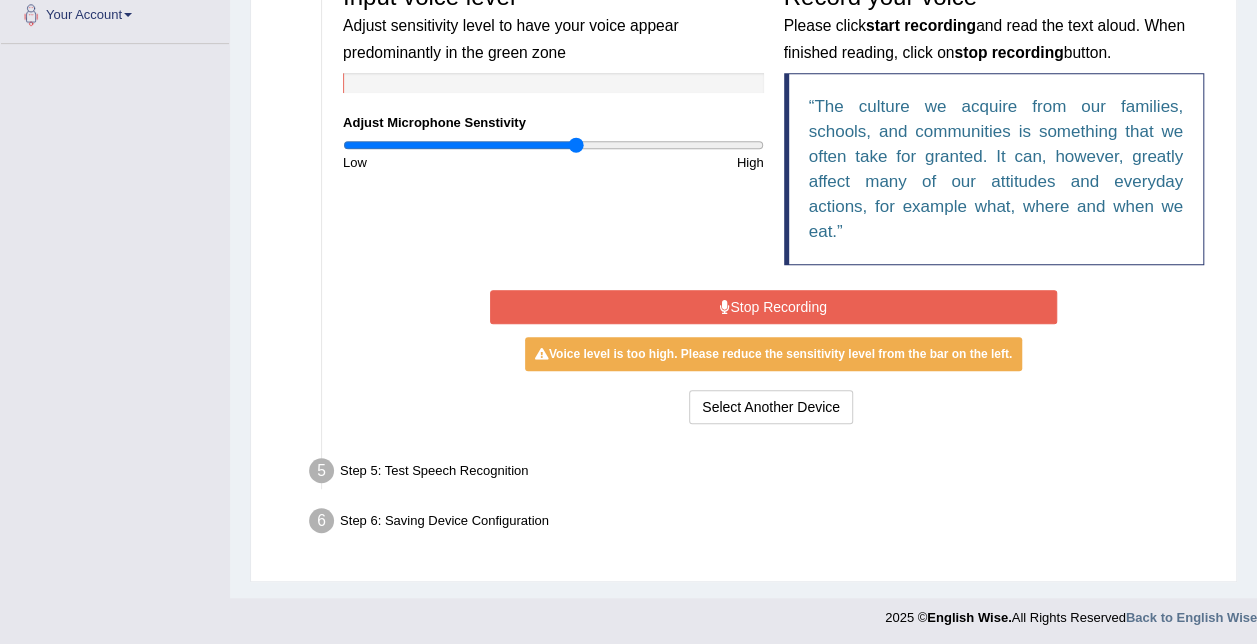 drag, startPoint x: 583, startPoint y: 132, endPoint x: 594, endPoint y: 134, distance: 11.18034 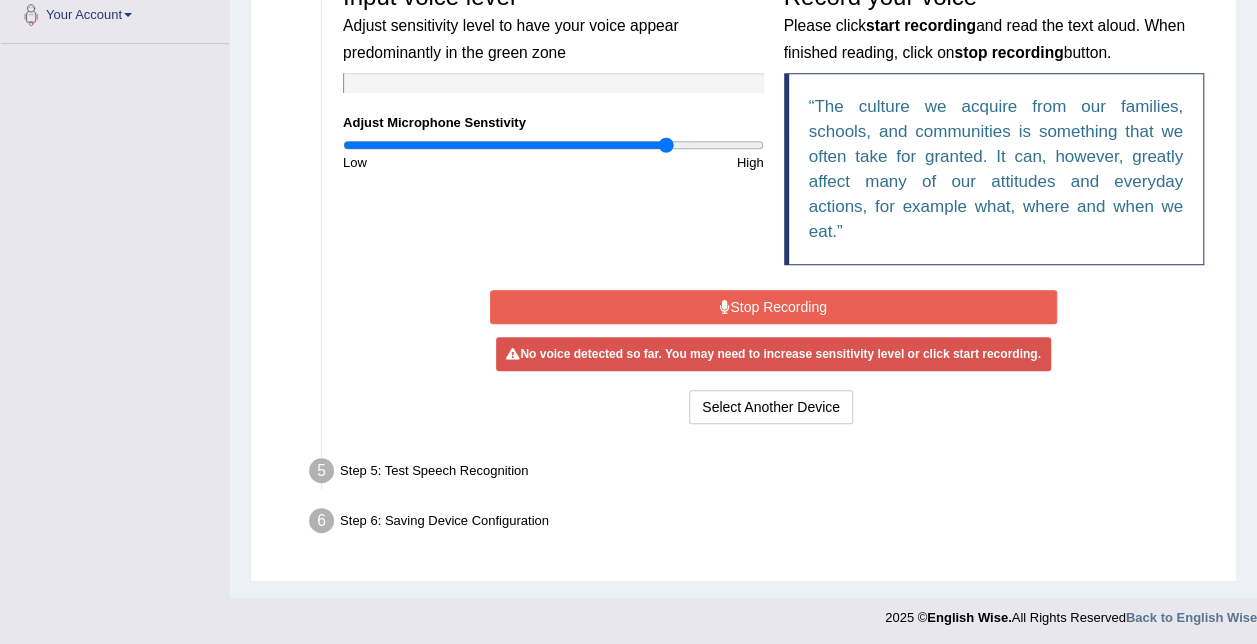 drag, startPoint x: 570, startPoint y: 139, endPoint x: 664, endPoint y: 158, distance: 95.90099 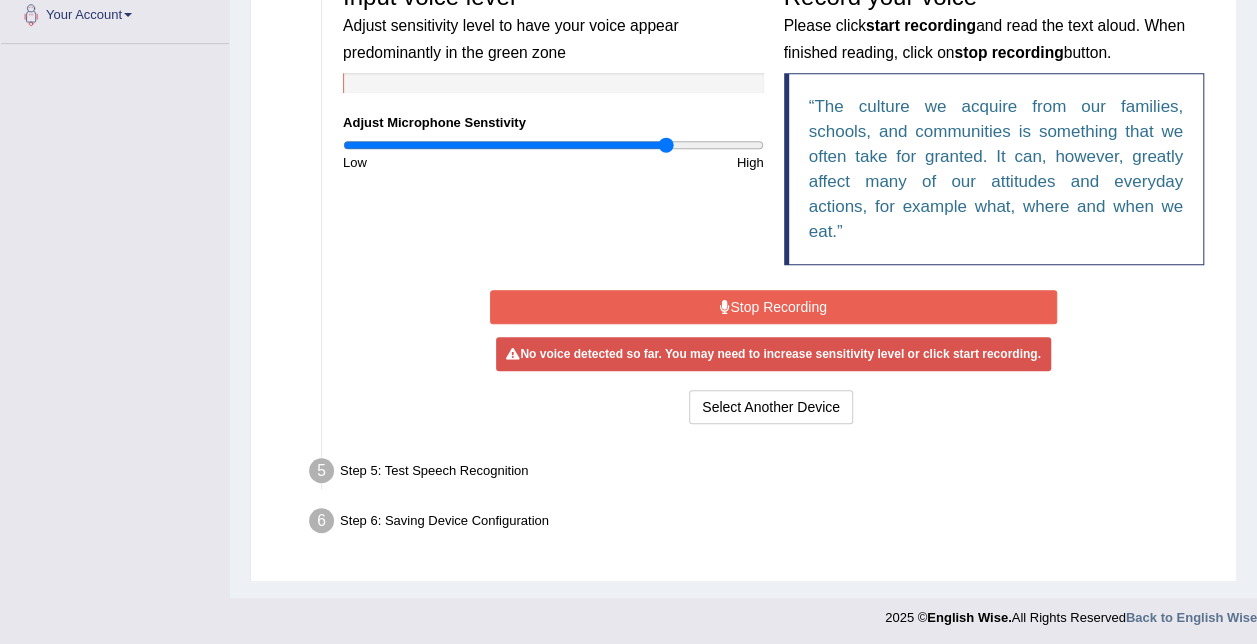 click at bounding box center [553, 145] 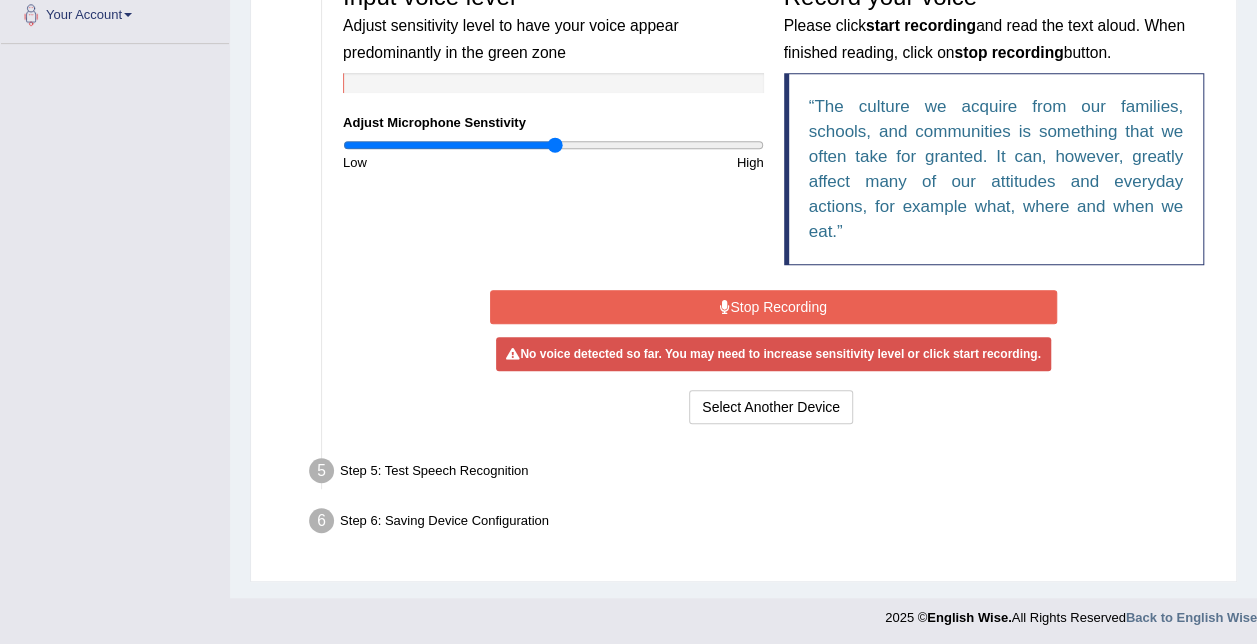 drag, startPoint x: 661, startPoint y: 144, endPoint x: 552, endPoint y: 169, distance: 111.83023 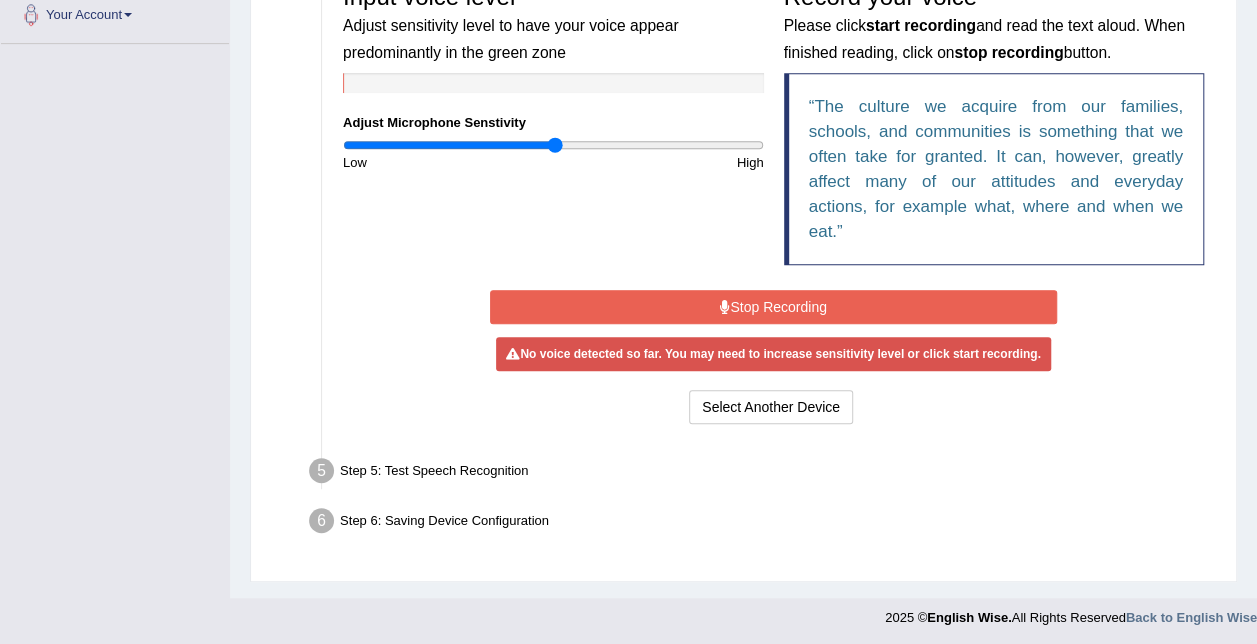 type on "1" 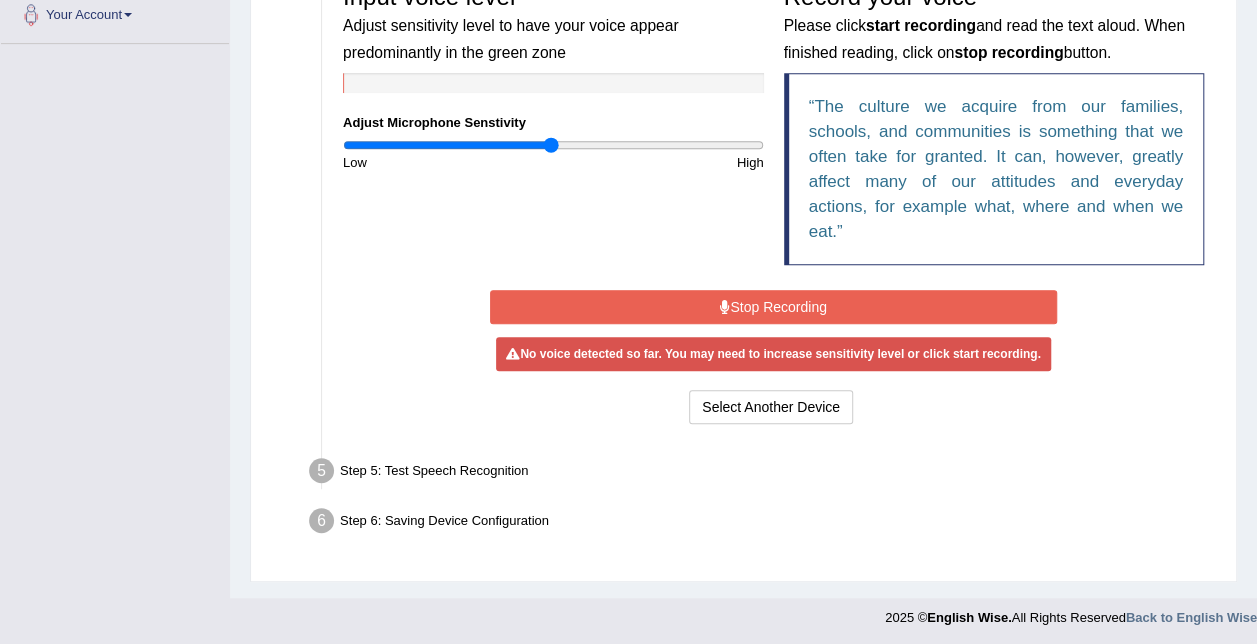 click at bounding box center [553, 145] 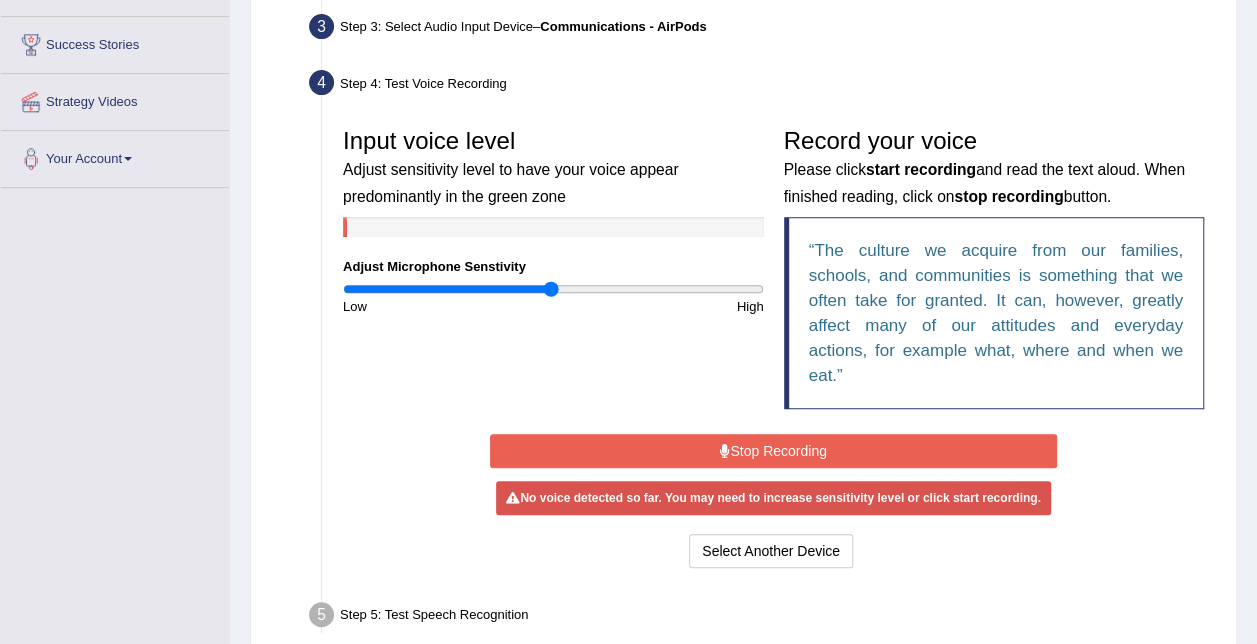 scroll, scrollTop: 308, scrollLeft: 0, axis: vertical 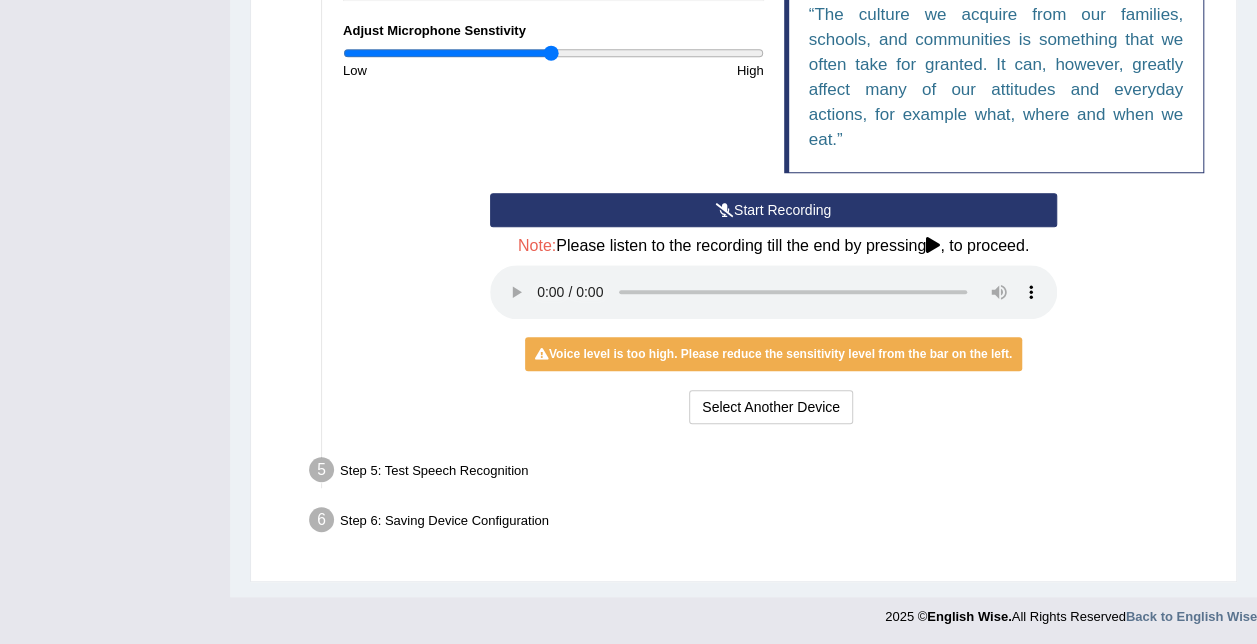 click on "Step 5: Test Speech Recognition" at bounding box center [763, 473] 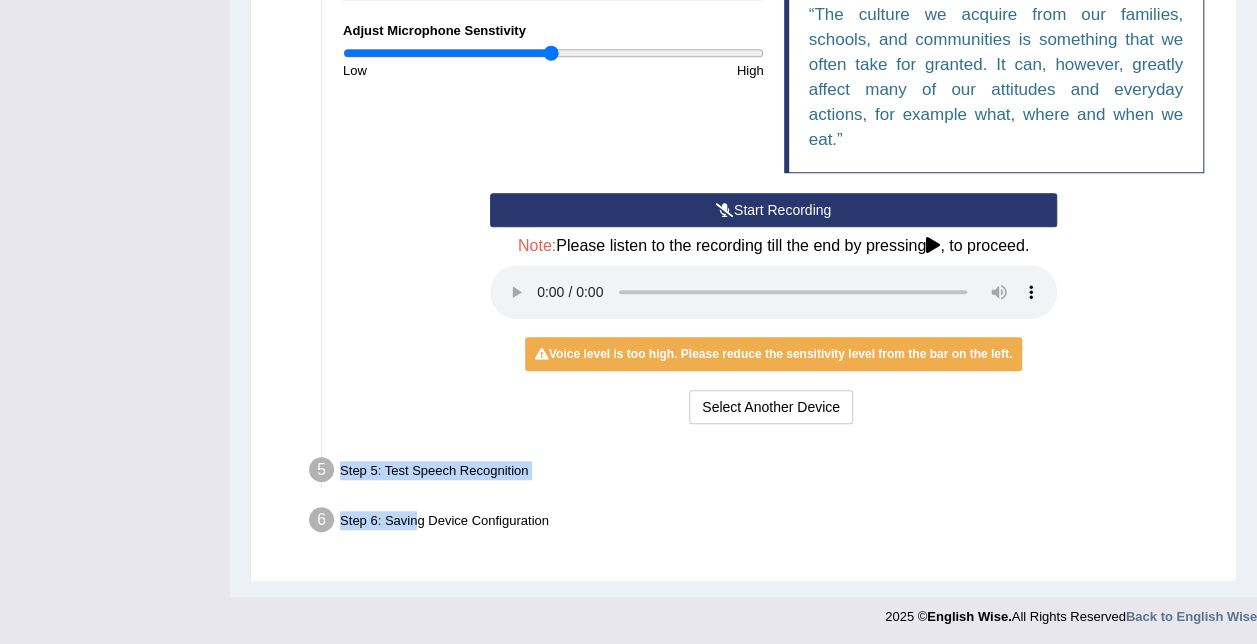 drag, startPoint x: 415, startPoint y: 512, endPoint x: 359, endPoint y: 186, distance: 330.77484 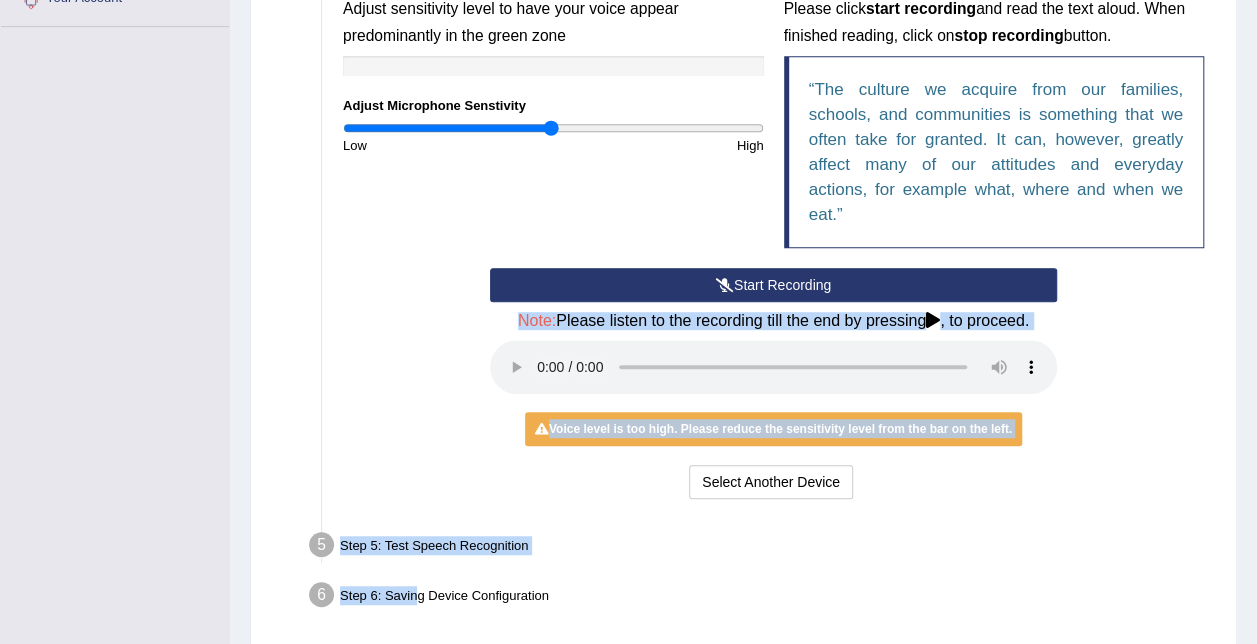 scroll, scrollTop: 479, scrollLeft: 0, axis: vertical 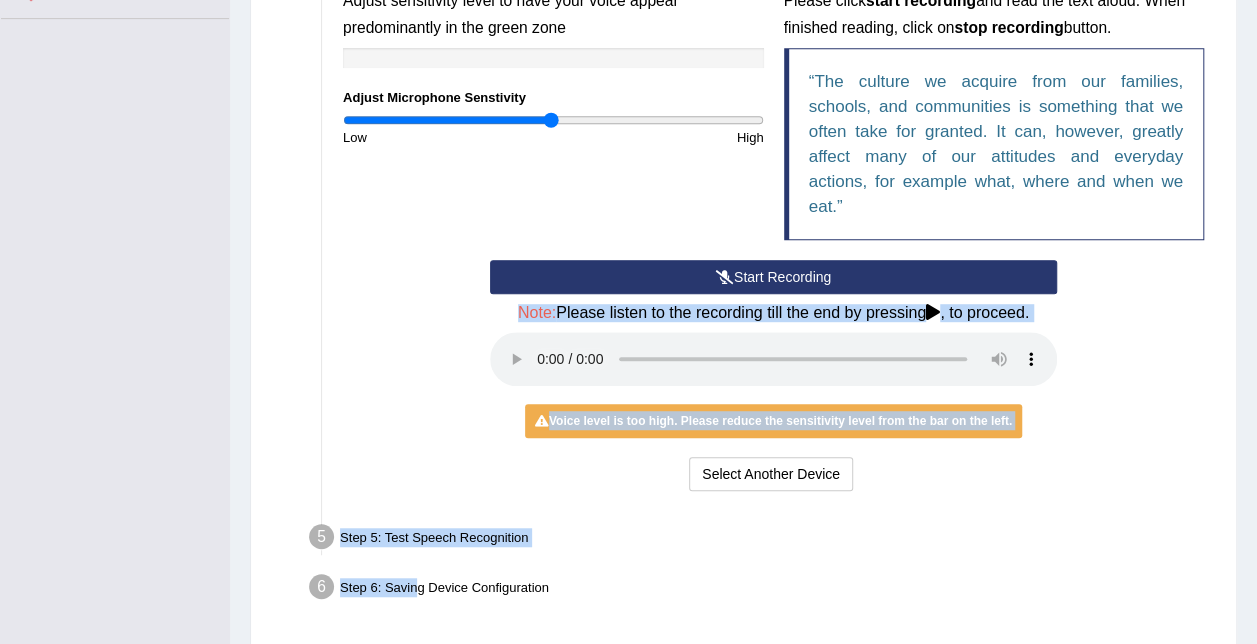 click on "Start Recording    Stop Recording   Note:  Please listen to the recording till the end by pressing  , to proceed.       No voice detected so far. You may need to increase sensitivity level or click start recording.     Voice level is too low yet. Please increase the sensitivity level from the bar on the left.     Your voice is strong enough for our A.I. to detect    Voice level is too high. Please reduce the sensitivity level from the bar on the left.     Select Another Device   Voice is ok. Go to Next step" at bounding box center [773, 378] 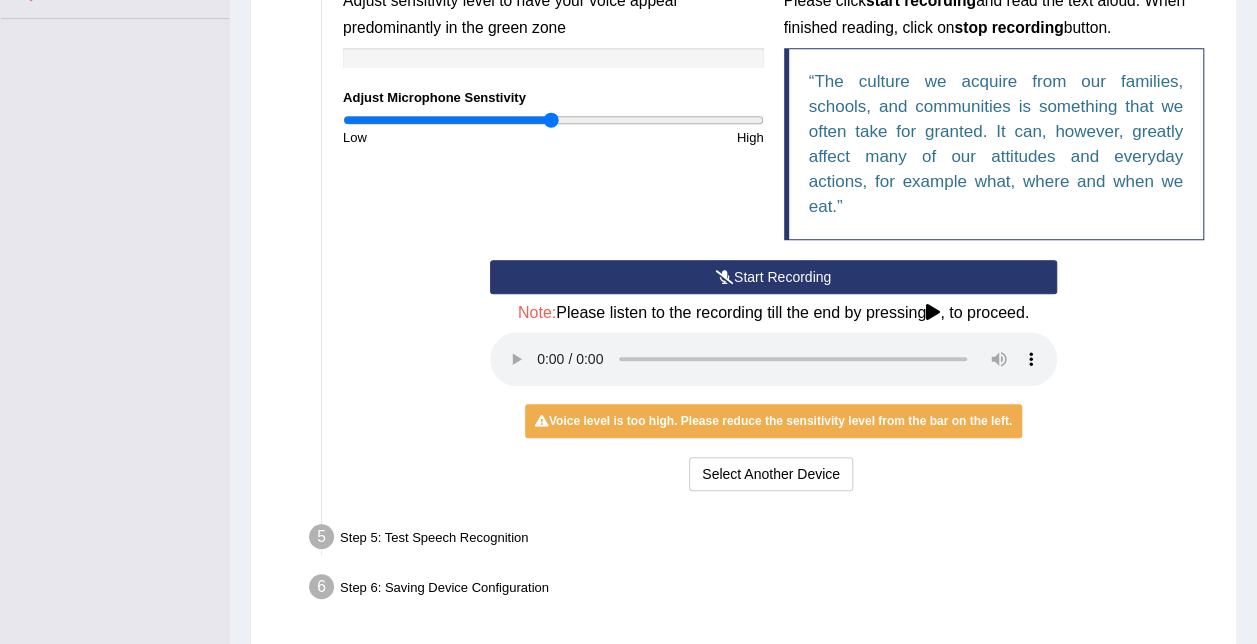 click on "Step 5: Test Speech Recognition" at bounding box center [763, 540] 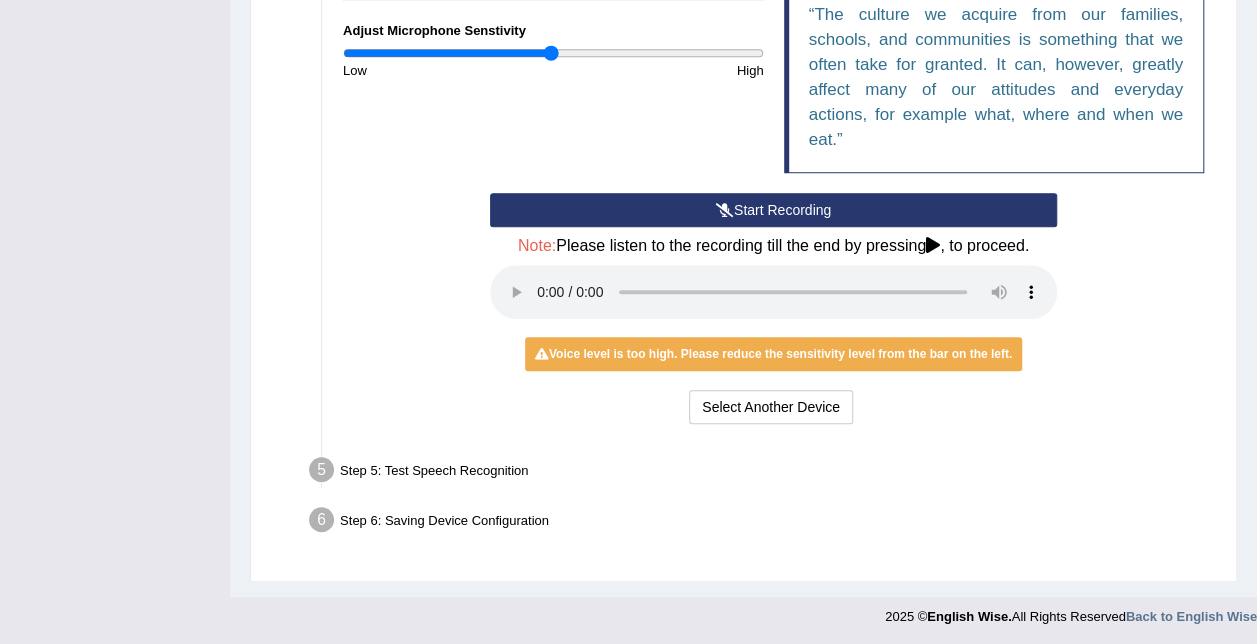 scroll, scrollTop: 0, scrollLeft: 0, axis: both 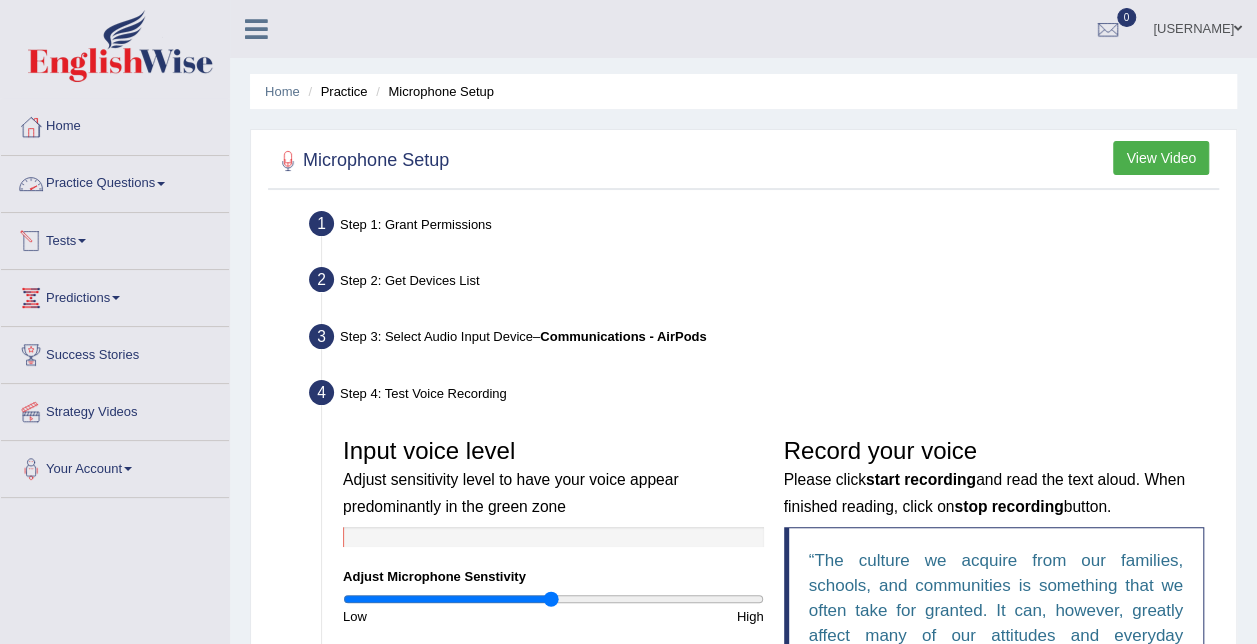 click on "Practice Questions" at bounding box center [115, 181] 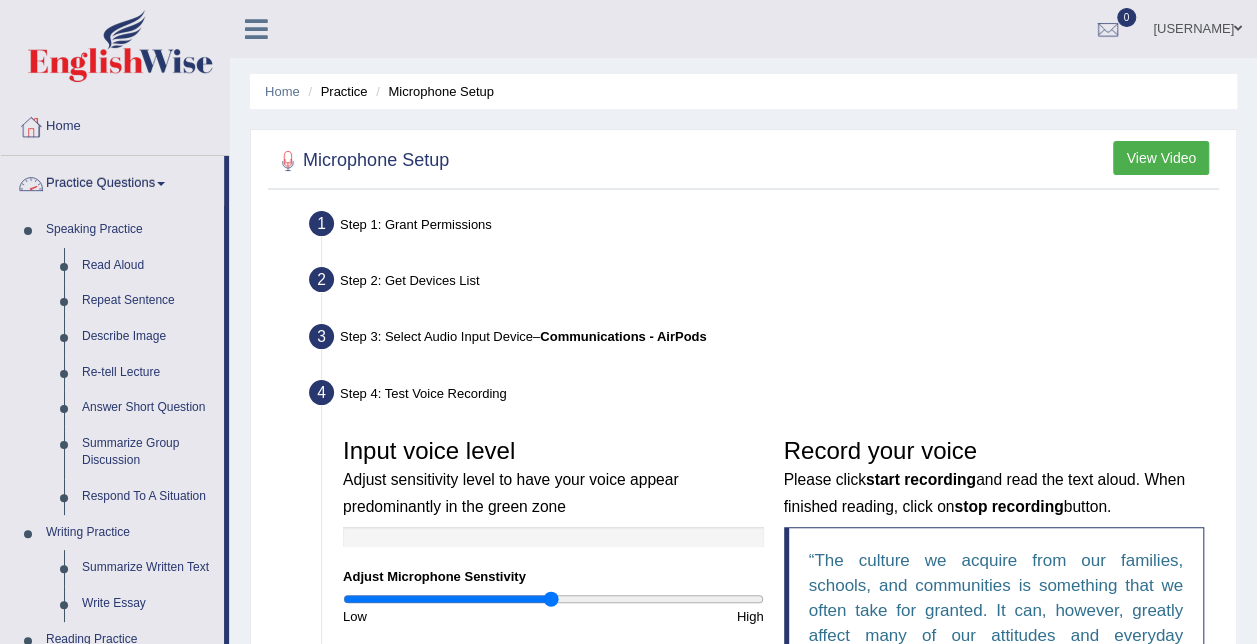 click on "Practice Questions" at bounding box center [112, 181] 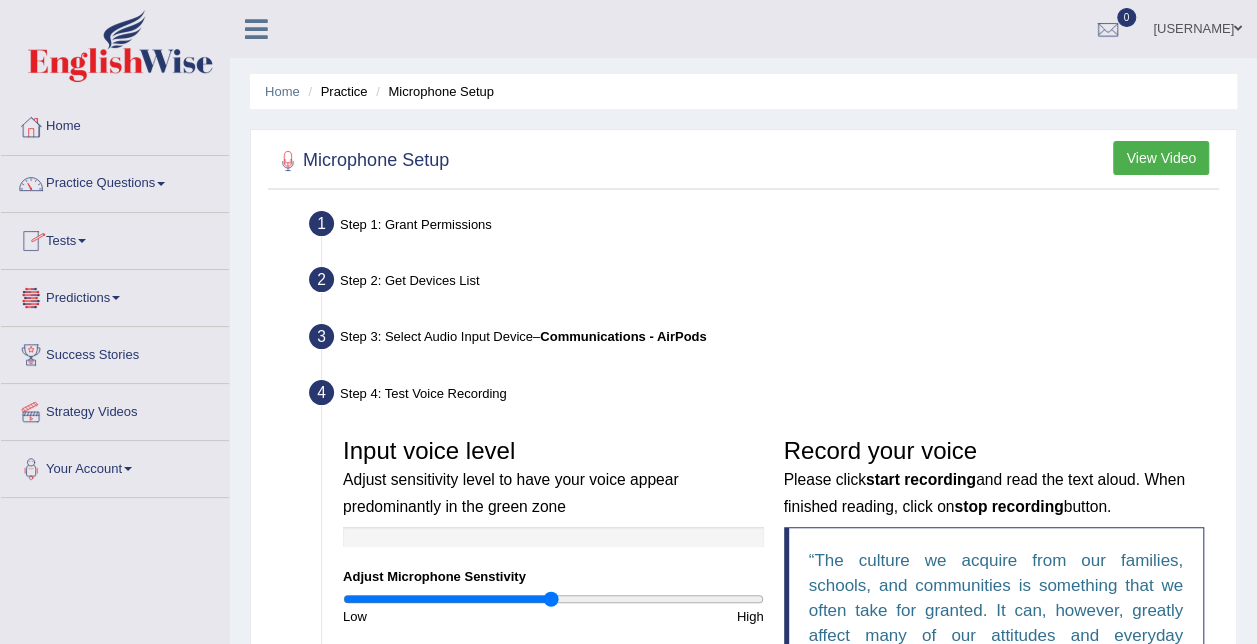 click on "Tests" at bounding box center (115, 238) 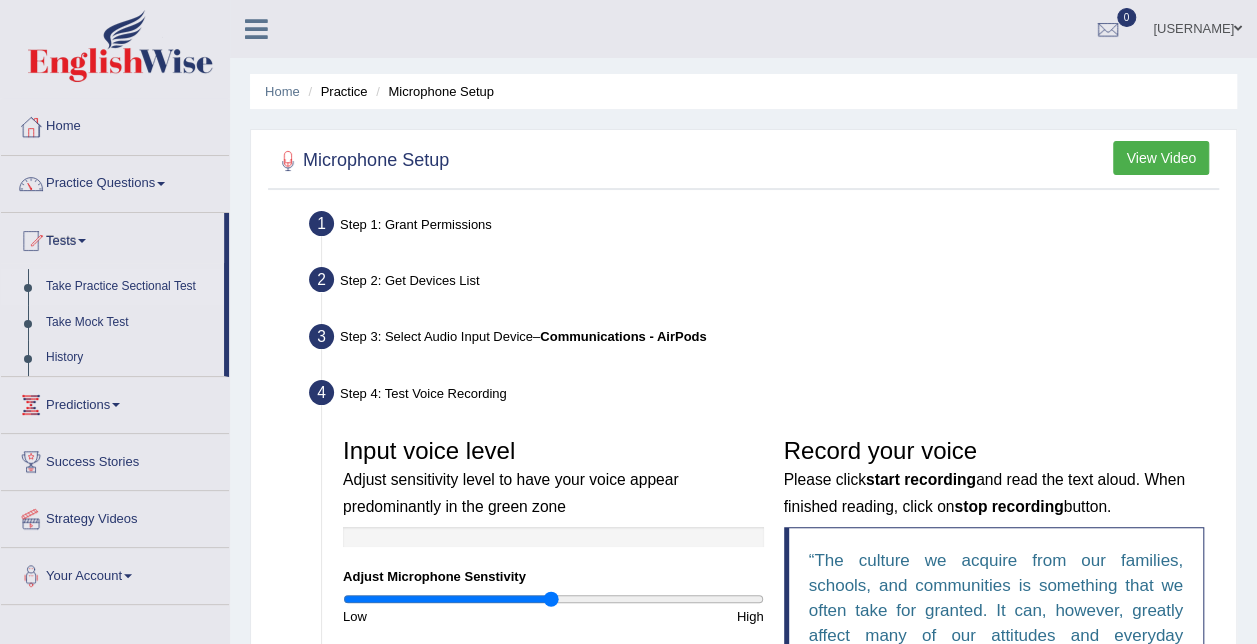 click on "Take Practice Sectional Test" at bounding box center (130, 287) 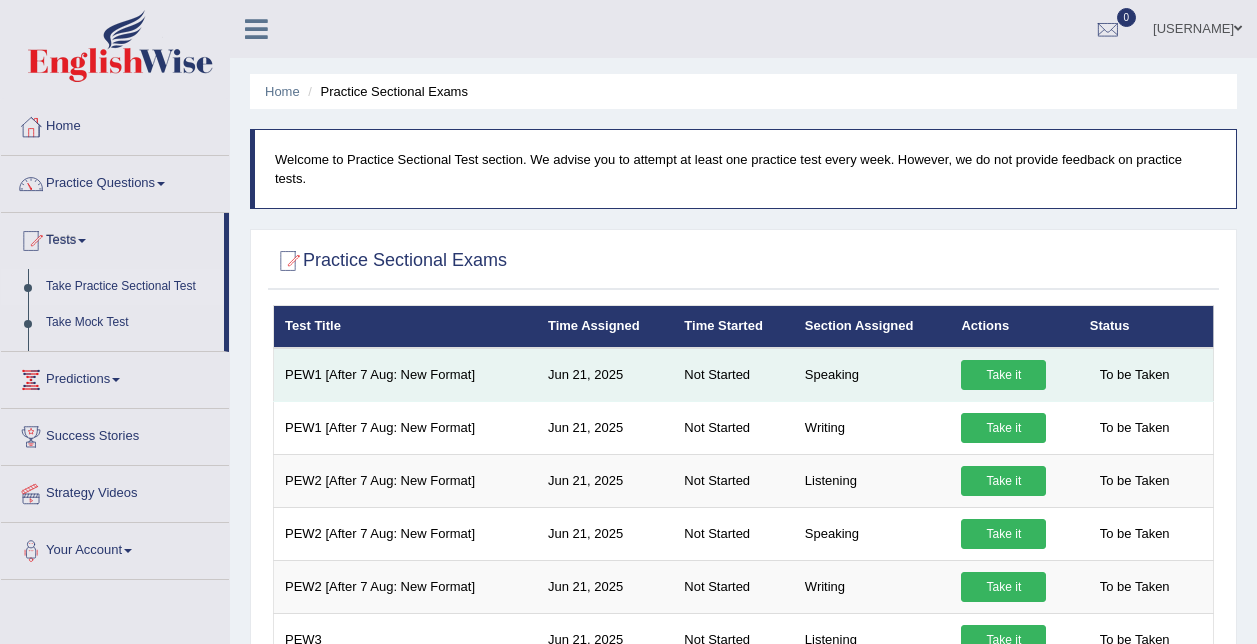 scroll, scrollTop: 0, scrollLeft: 0, axis: both 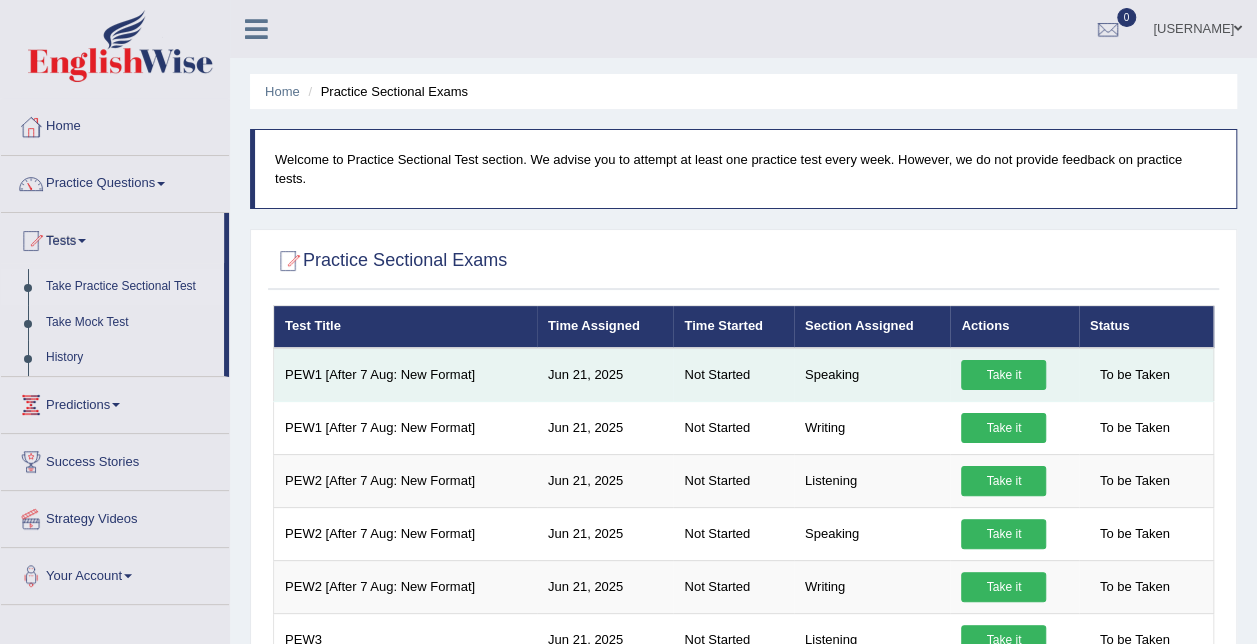 click on "Take it" at bounding box center [1003, 375] 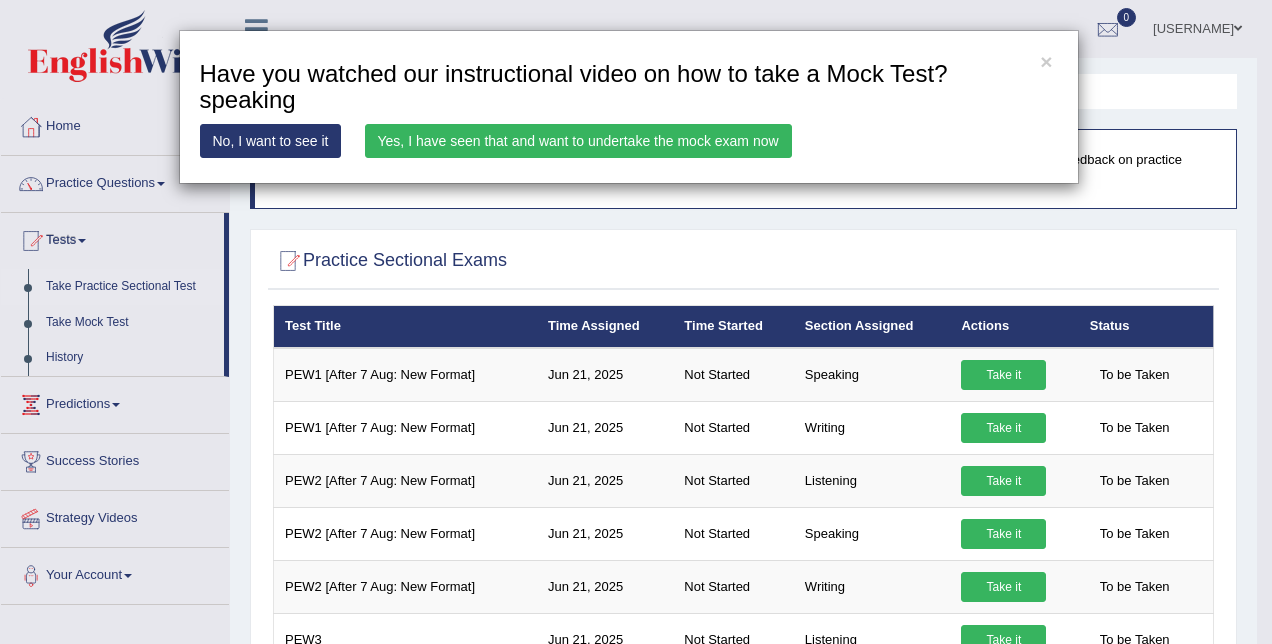 click on "Yes, I have seen that and want to undertake the mock exam now" at bounding box center [578, 141] 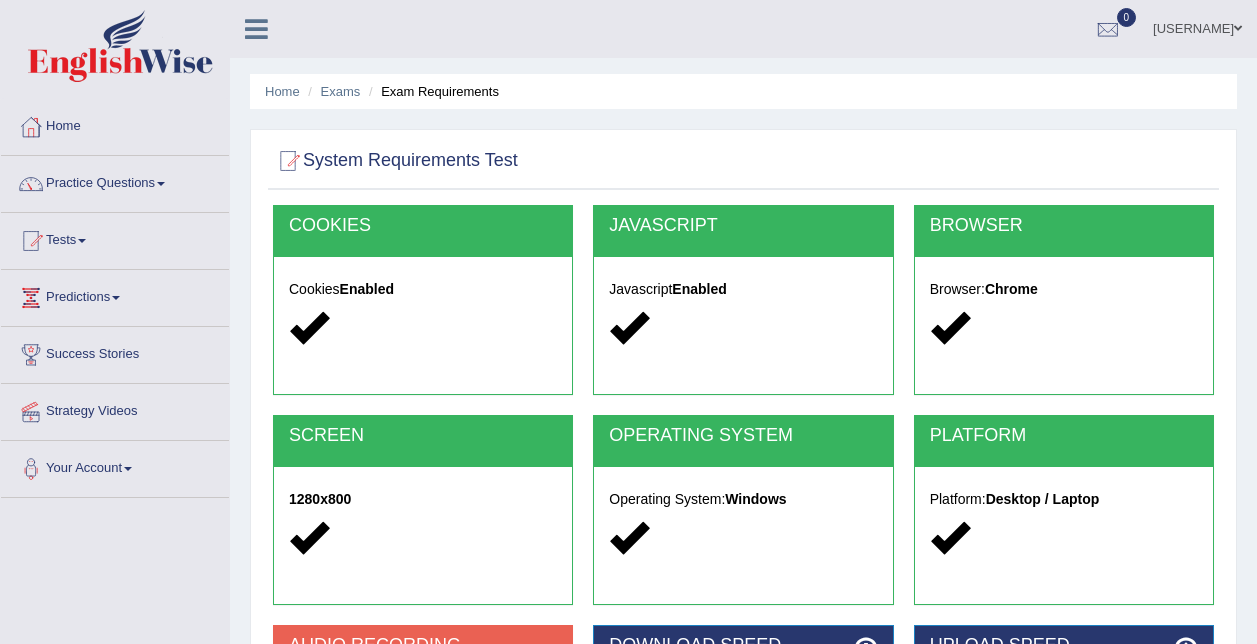 scroll, scrollTop: 0, scrollLeft: 0, axis: both 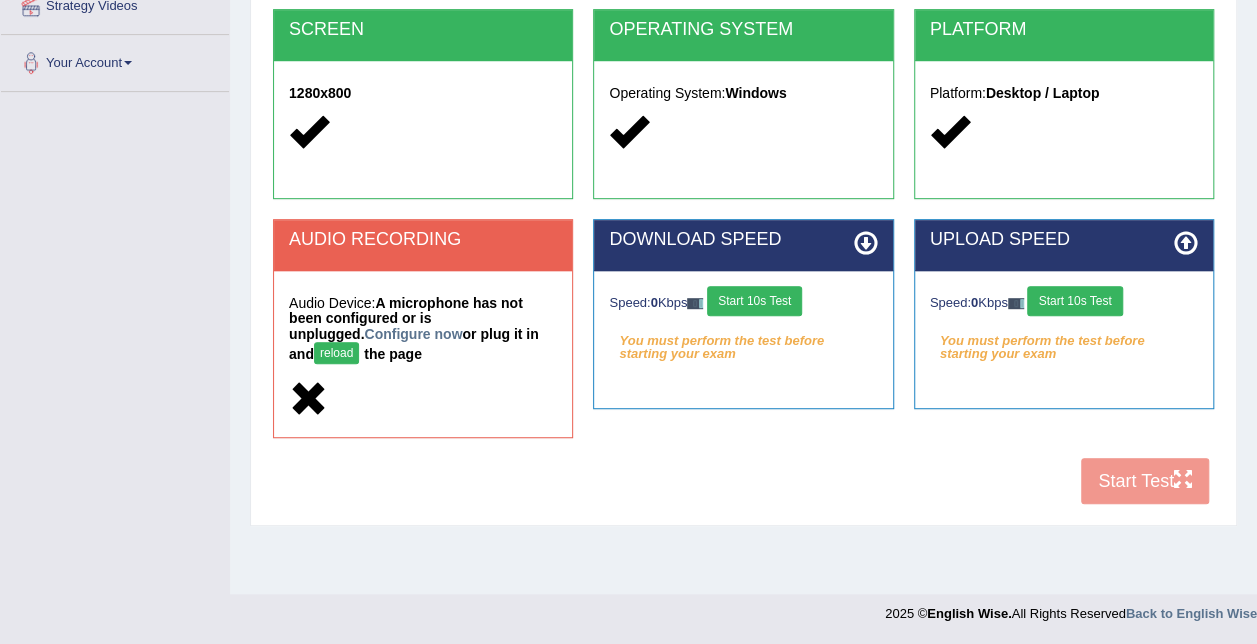 click on "Start 10s Test" at bounding box center [1074, 301] 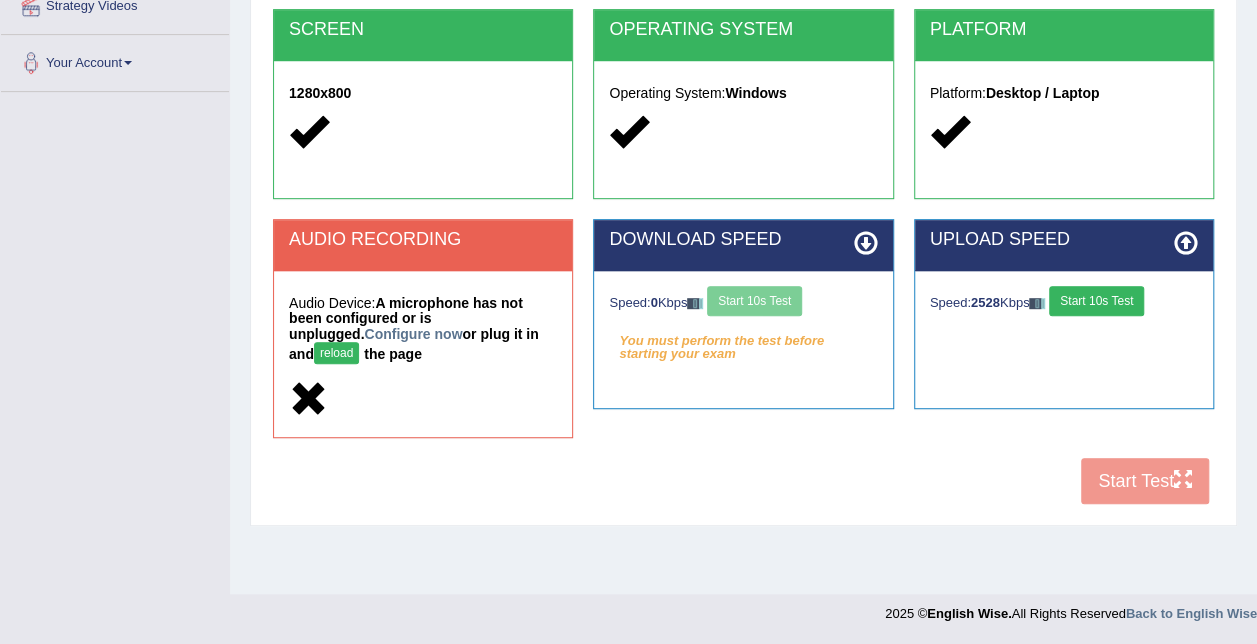 click on "Speed:  0  Kbps    Start 10s Test" at bounding box center (743, 303) 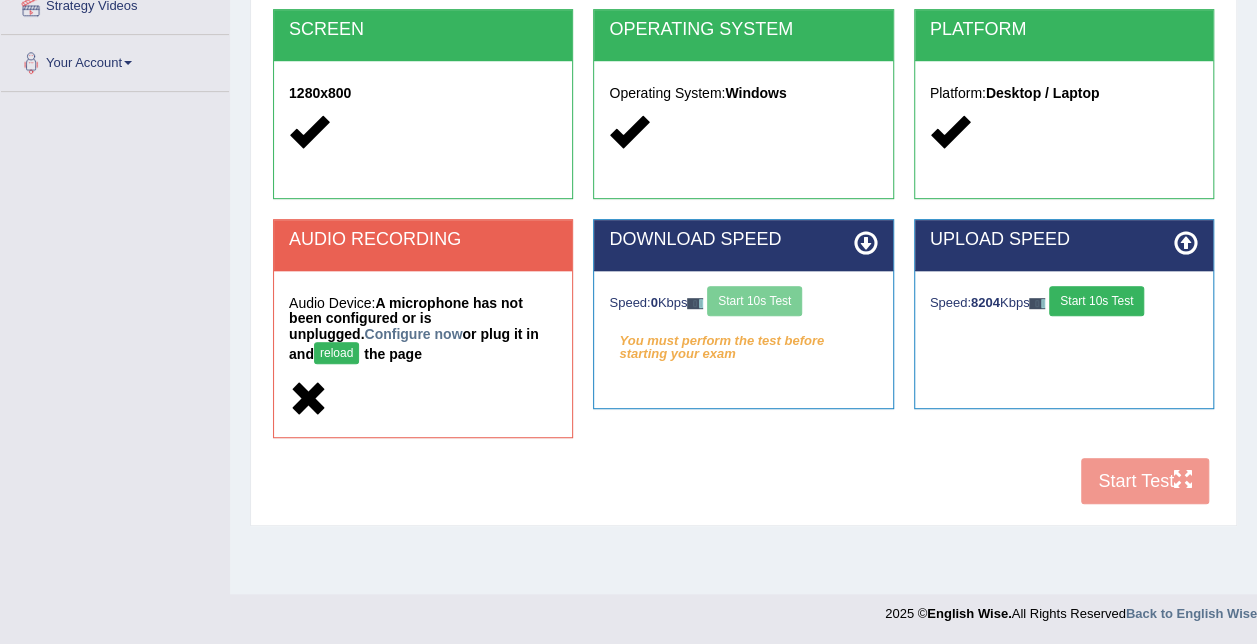 click on "Speed:  0  Kbps    Start 10s Test" at bounding box center [743, 303] 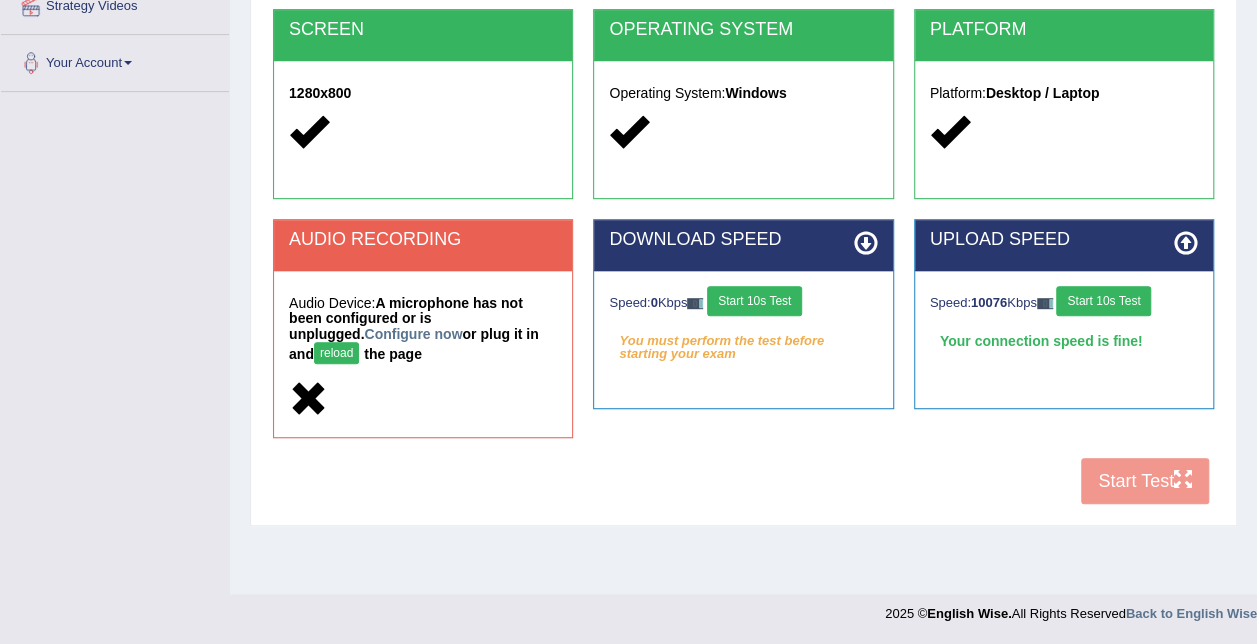 click on "reload" at bounding box center [336, 353] 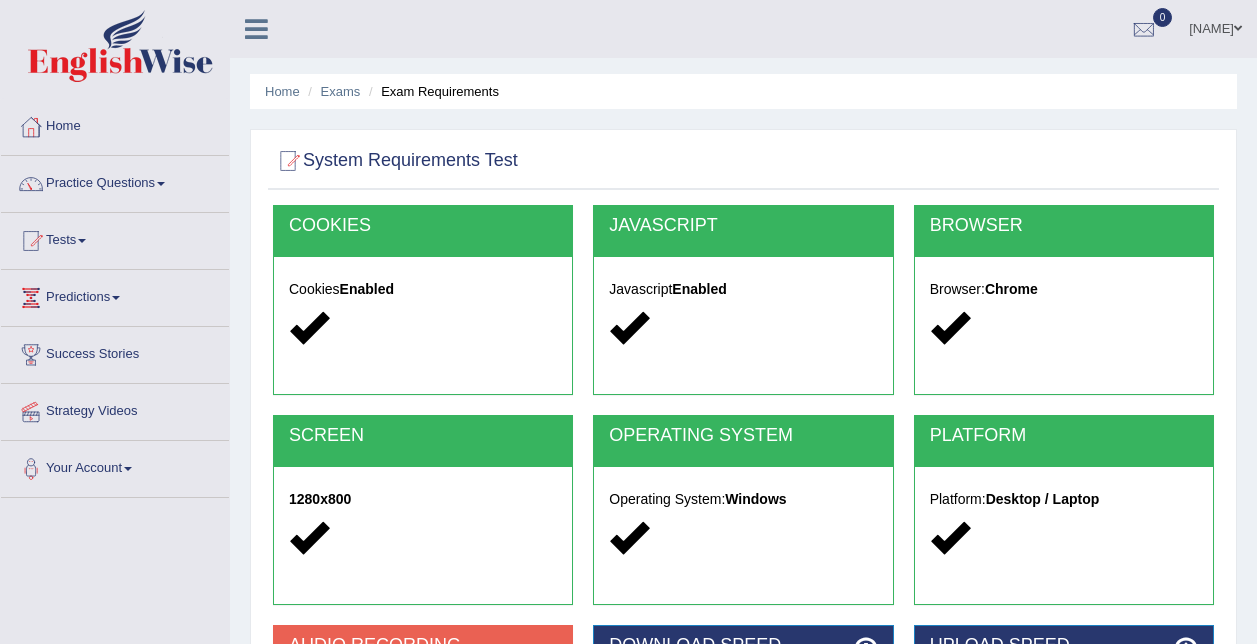 scroll, scrollTop: 406, scrollLeft: 0, axis: vertical 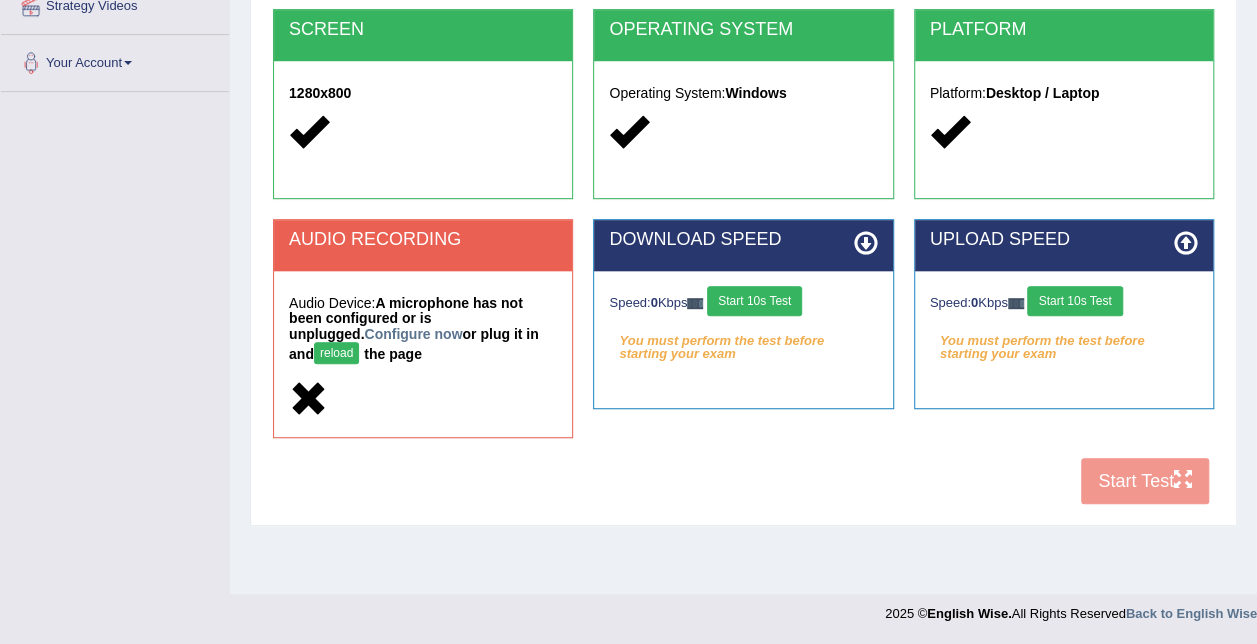 click on "Start 10s Test" at bounding box center (754, 301) 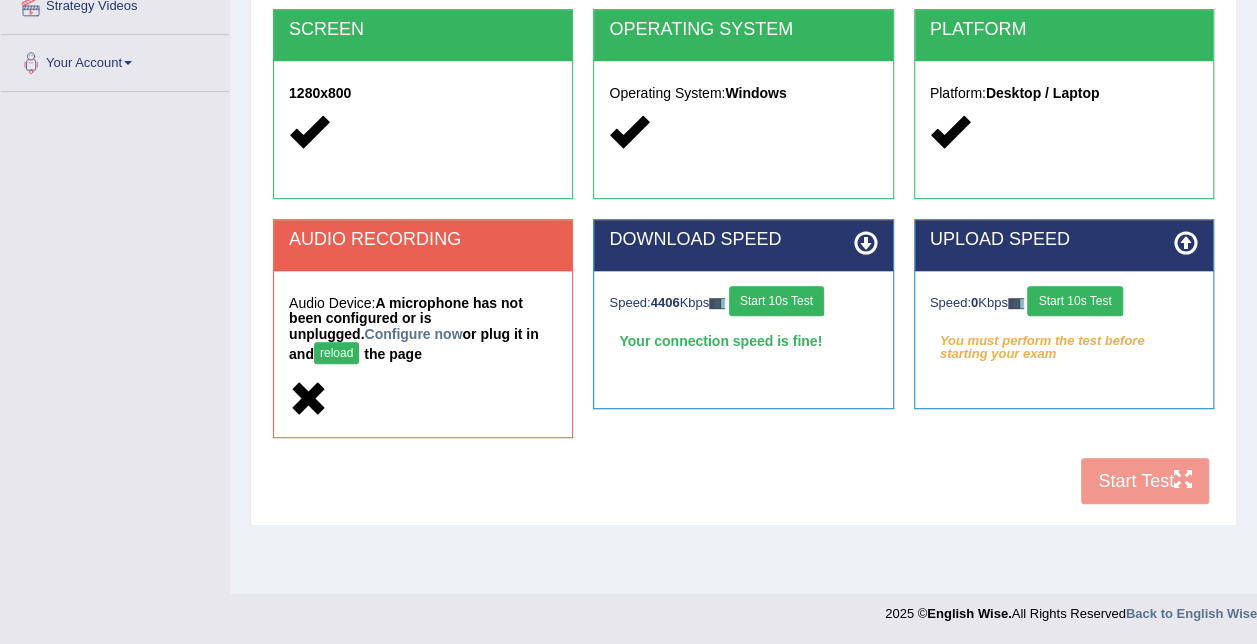 click on "Start 10s Test" at bounding box center [1074, 301] 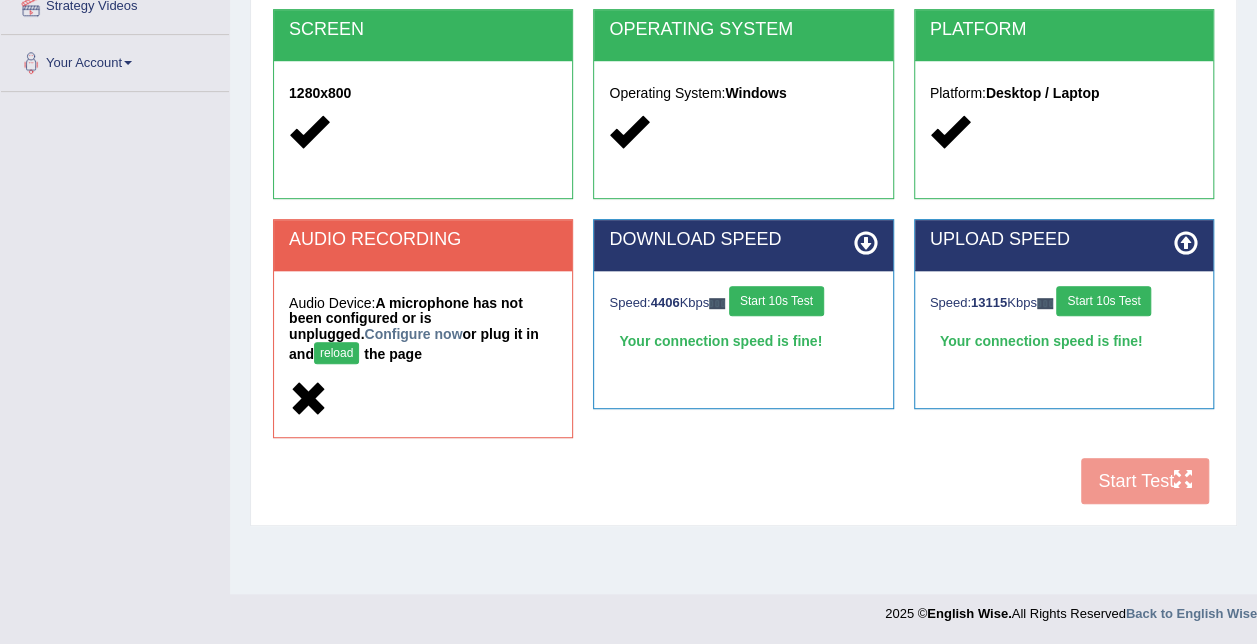 click on "COOKIES
Cookies  Enabled
JAVASCRIPT
Javascript  Enabled
BROWSER
Browser:  Chrome
SCREEN
1280x800
OPERATING SYSTEM
Operating System:  Windows
PLATFORM
Platform:  Desktop / Laptop
AUDIO RECORDING
Audio Device:  A microphone has not been configured or is unplugged.  Configure now  or plug it in and  reload  the page
DOWNLOAD SPEED
Speed:  4406  Kbps    Start 10s Test
Your connection speed is fine!
Select Audio Quality
UPLOAD SPEED
Speed:  13115  Kbps    Start 10s Test
Your connection speed is fine!" at bounding box center (743, 157) 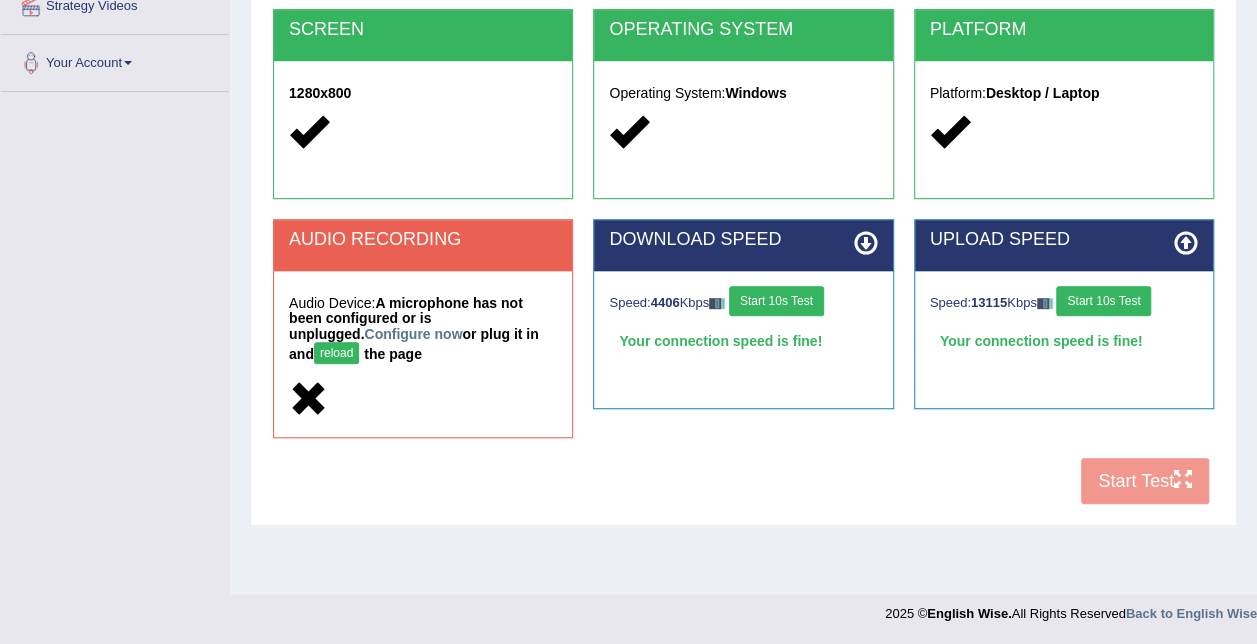 click on "COOKIES
Cookies  Enabled
JAVASCRIPT
Javascript  Enabled
BROWSER
Browser:  Chrome
SCREEN
1280x800
OPERATING SYSTEM
Operating System:  Windows
PLATFORM
Platform:  Desktop / Laptop
AUDIO RECORDING
Audio Device:  A microphone has not been configured or is unplugged.  Configure now  or plug it in and  reload  the page
DOWNLOAD SPEED
Speed:  4406  Kbps    Start 10s Test
Your connection speed is fine!
Select Audio Quality
UPLOAD SPEED
Speed:  13115  Kbps    Start 10s Test
Your connection speed is fine!" at bounding box center [743, 157] 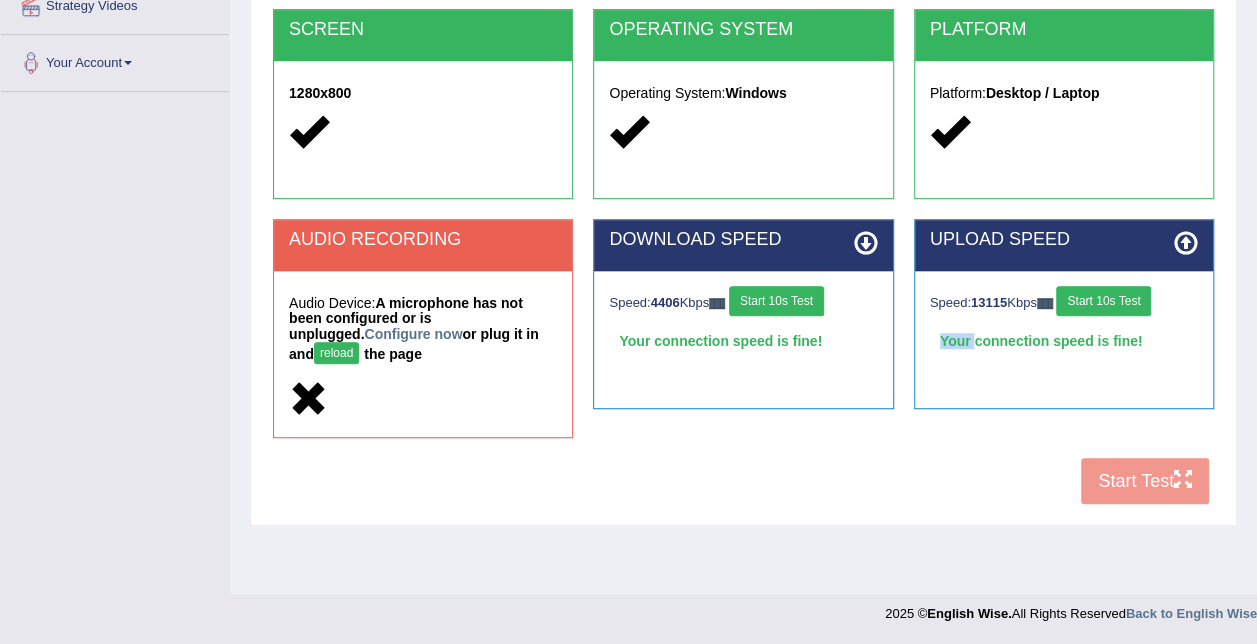 click on "COOKIES
Cookies  Enabled
JAVASCRIPT
Javascript  Enabled
BROWSER
Browser:  Chrome
SCREEN
1280x800
OPERATING SYSTEM
Operating System:  Windows
PLATFORM
Platform:  Desktop / Laptop
AUDIO RECORDING
Audio Device:  A microphone has not been configured or is unplugged.  Configure now  or plug it in and  reload  the page
DOWNLOAD SPEED
Speed:  4406  Kbps    Start 10s Test
Your connection speed is fine!
Select Audio Quality
UPLOAD SPEED
Speed:  13115  Kbps    Start 10s Test
Your connection speed is fine!" at bounding box center (743, 157) 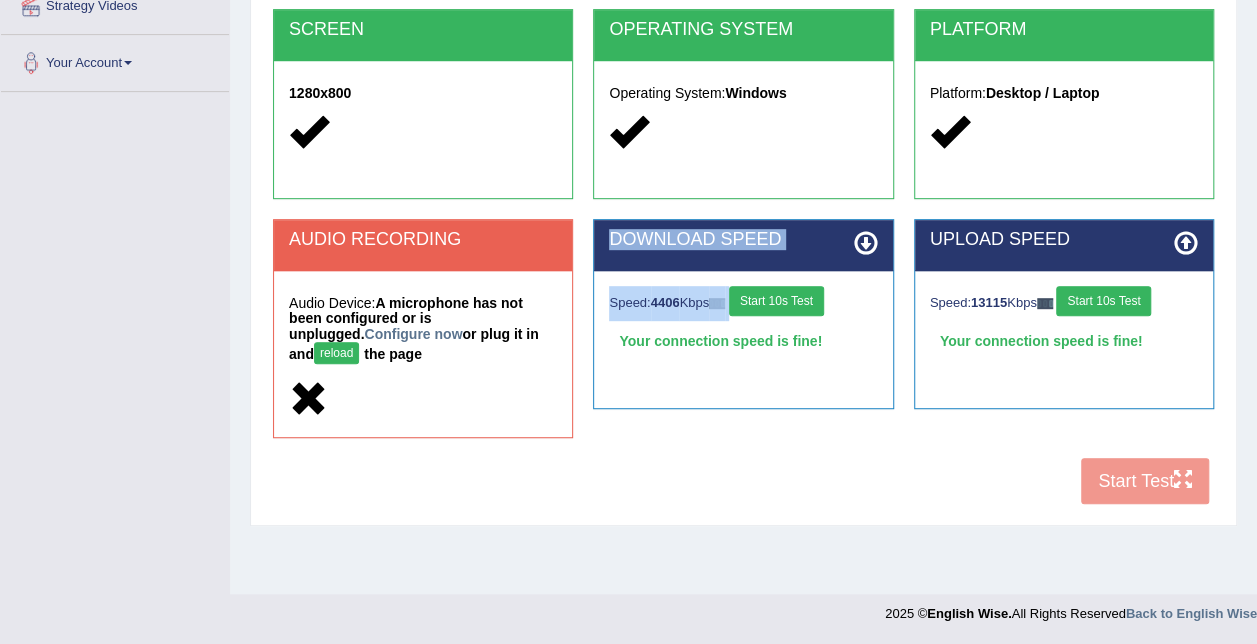 drag, startPoint x: 852, startPoint y: 406, endPoint x: 392, endPoint y: 416, distance: 460.10867 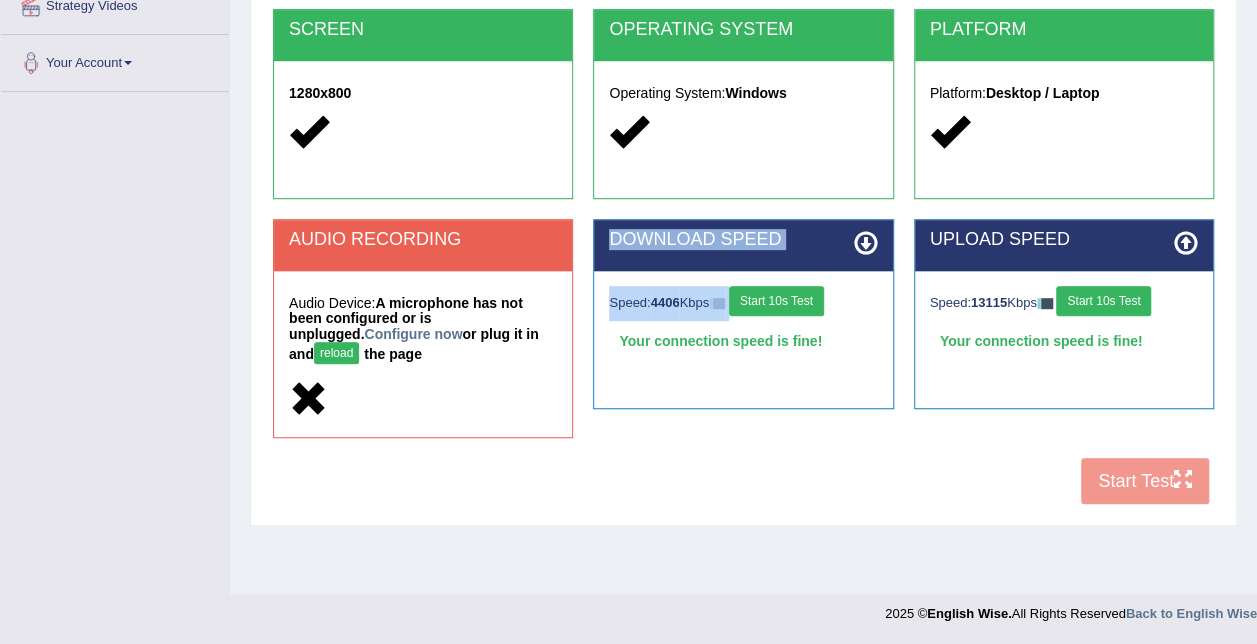 click on "Audio Device:  A microphone has not been configured or is unplugged.  Configure now  or plug it in and  reload  the page" at bounding box center [423, 354] 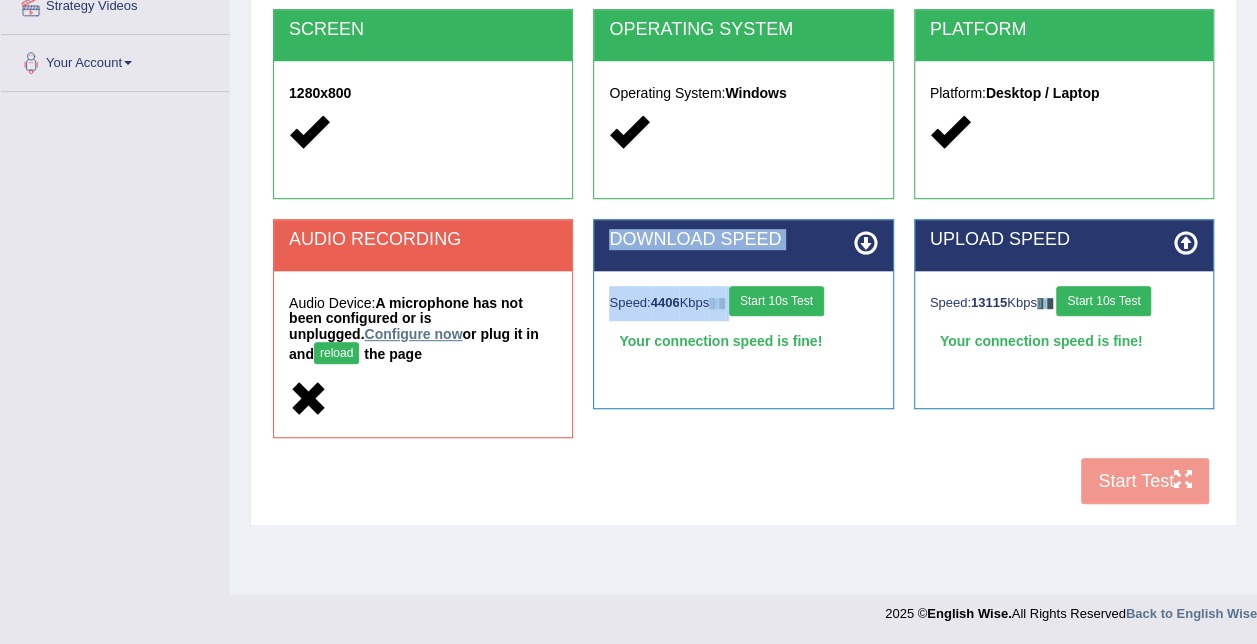 click on "Configure now" at bounding box center (413, 334) 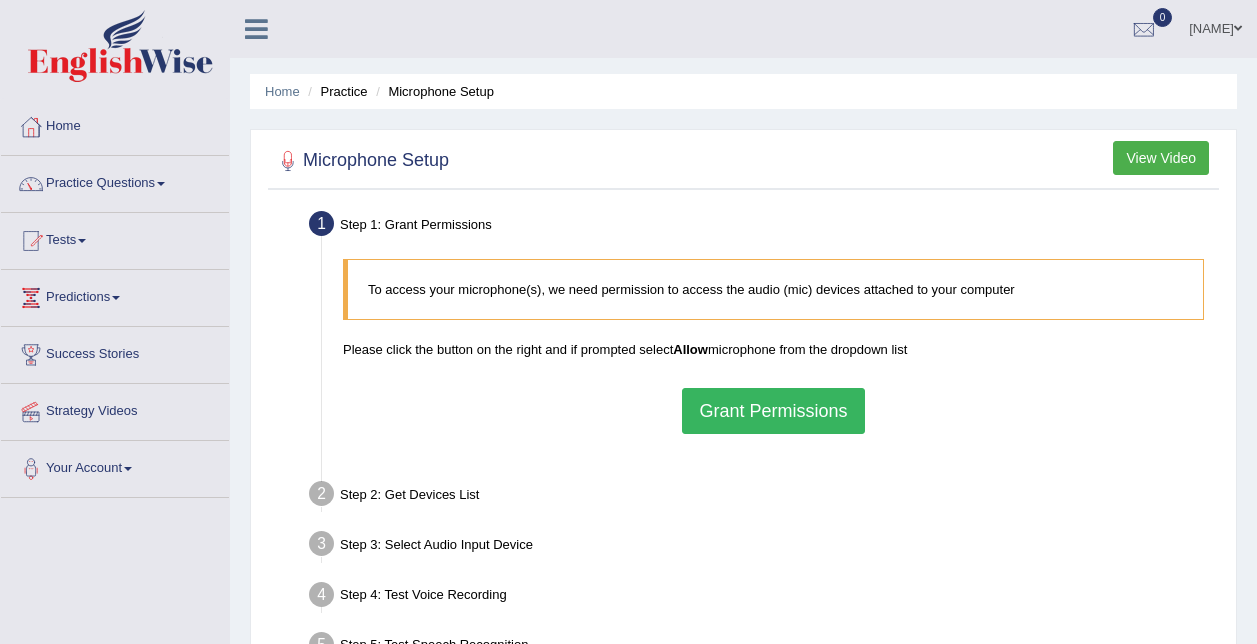 scroll, scrollTop: 0, scrollLeft: 0, axis: both 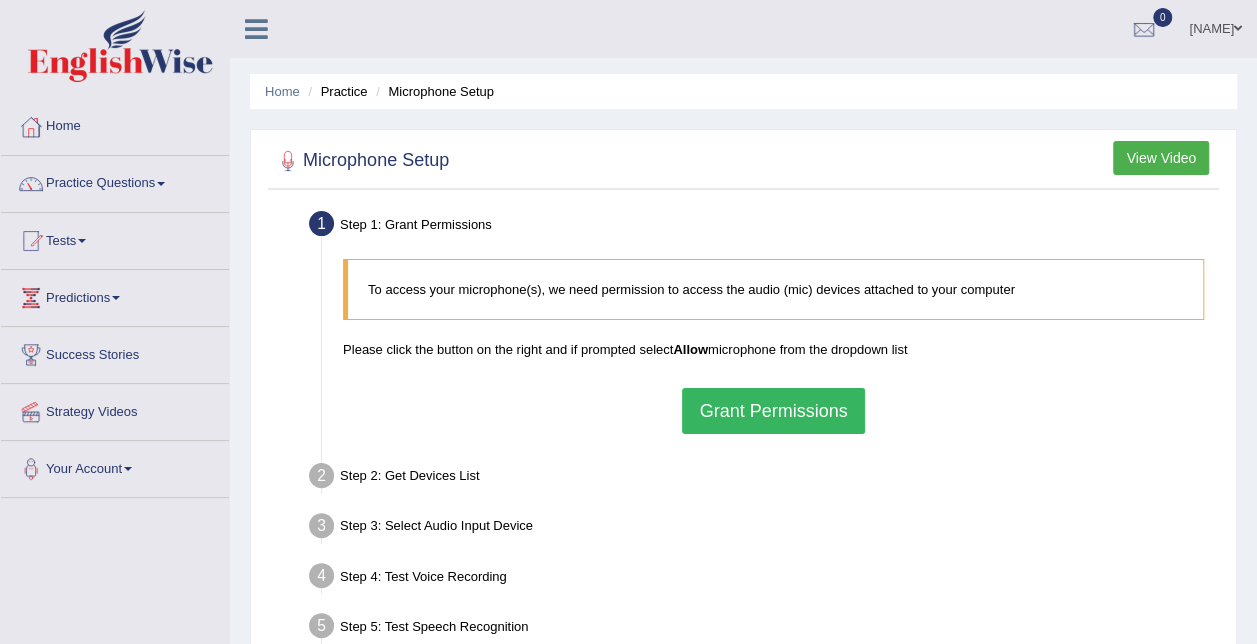 click on "Grant Permissions" at bounding box center (773, 411) 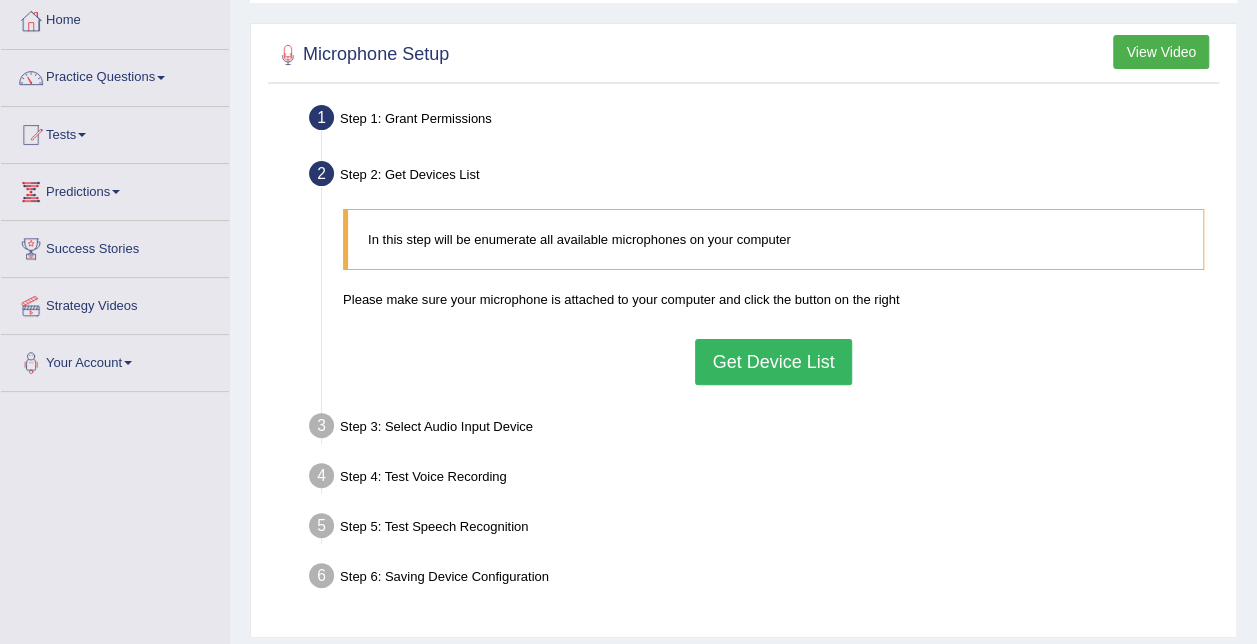 scroll, scrollTop: 107, scrollLeft: 0, axis: vertical 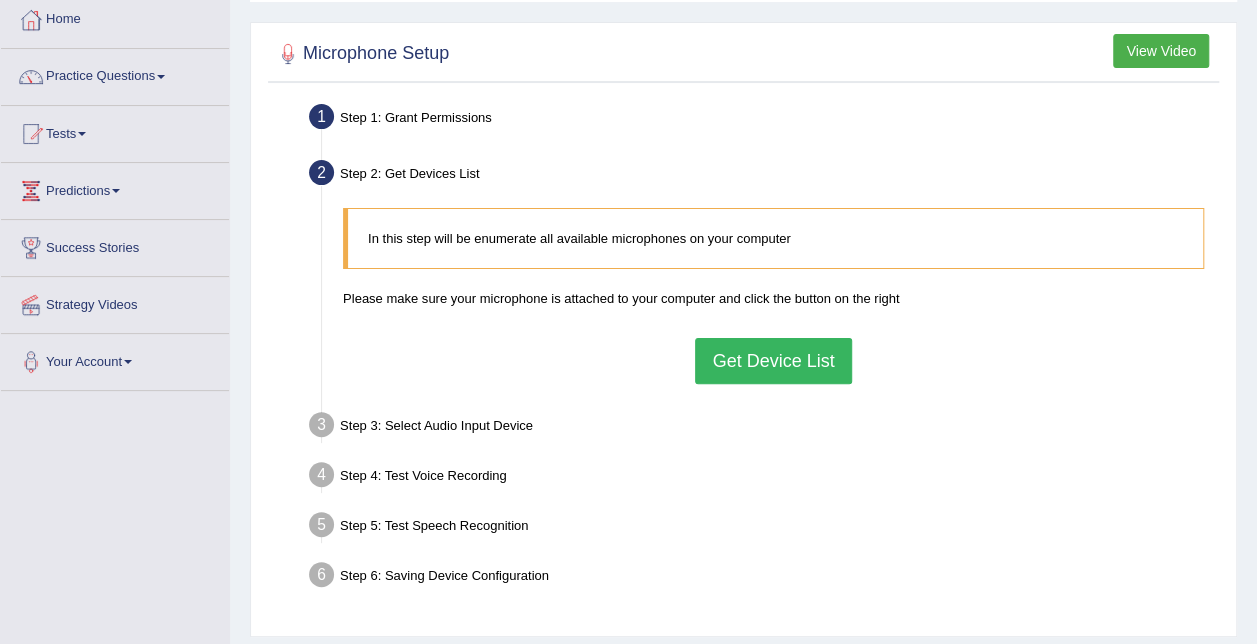 click on "Get Device List" at bounding box center (773, 361) 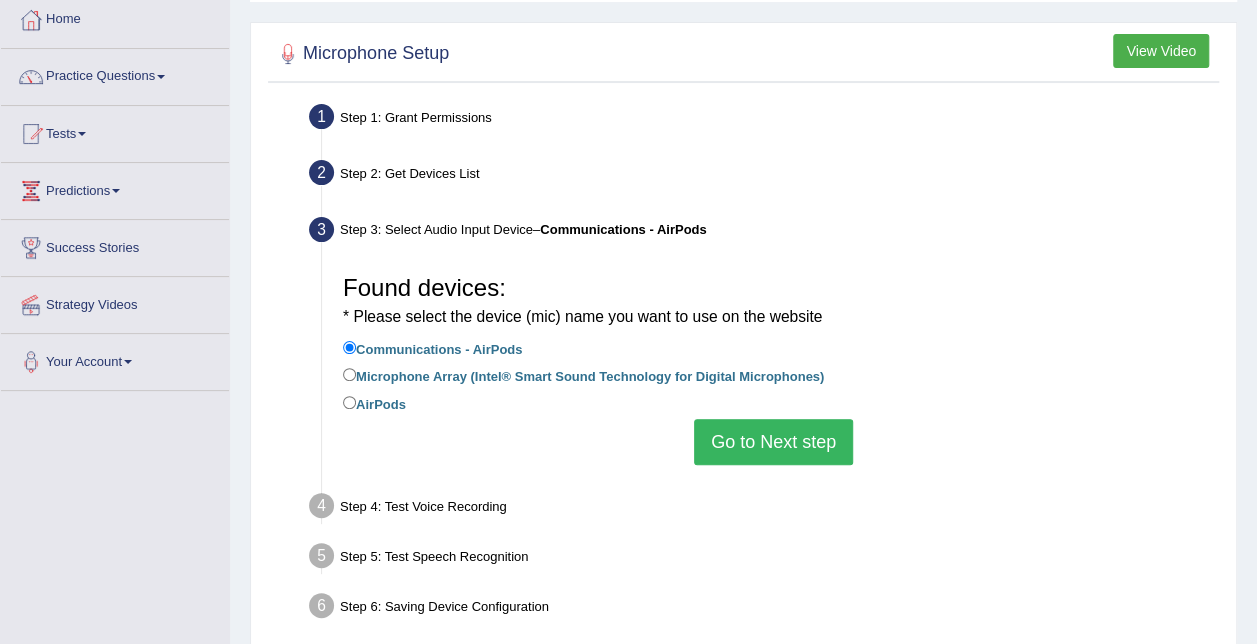click on "AirPods" at bounding box center [374, 403] 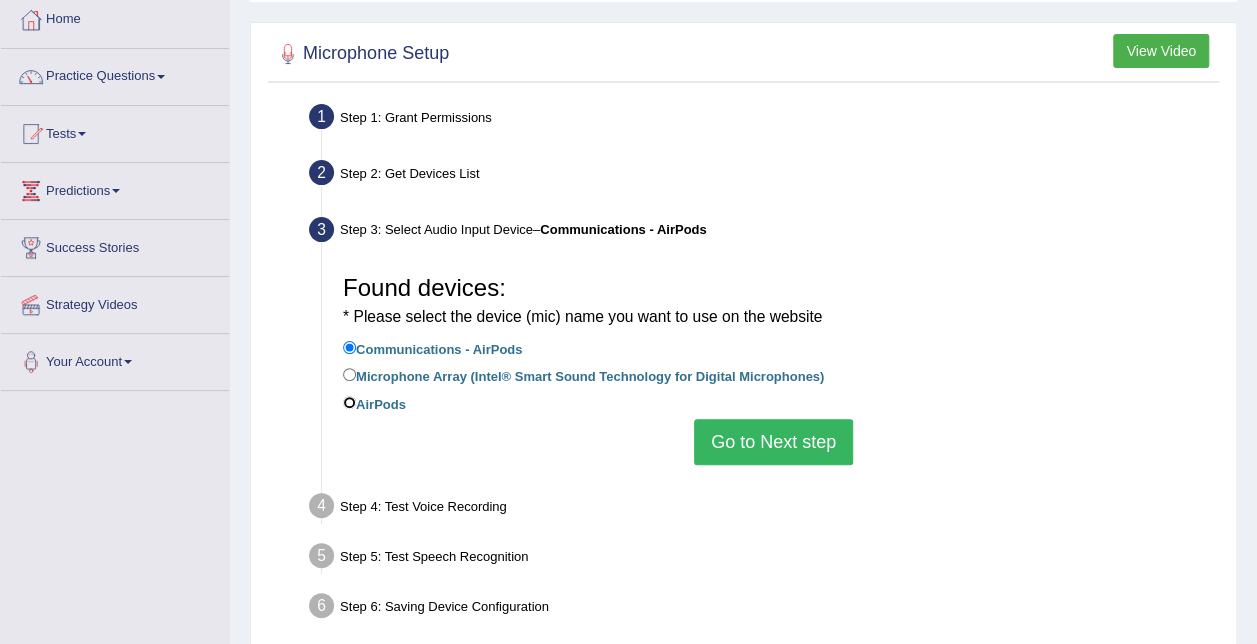 radio on "true" 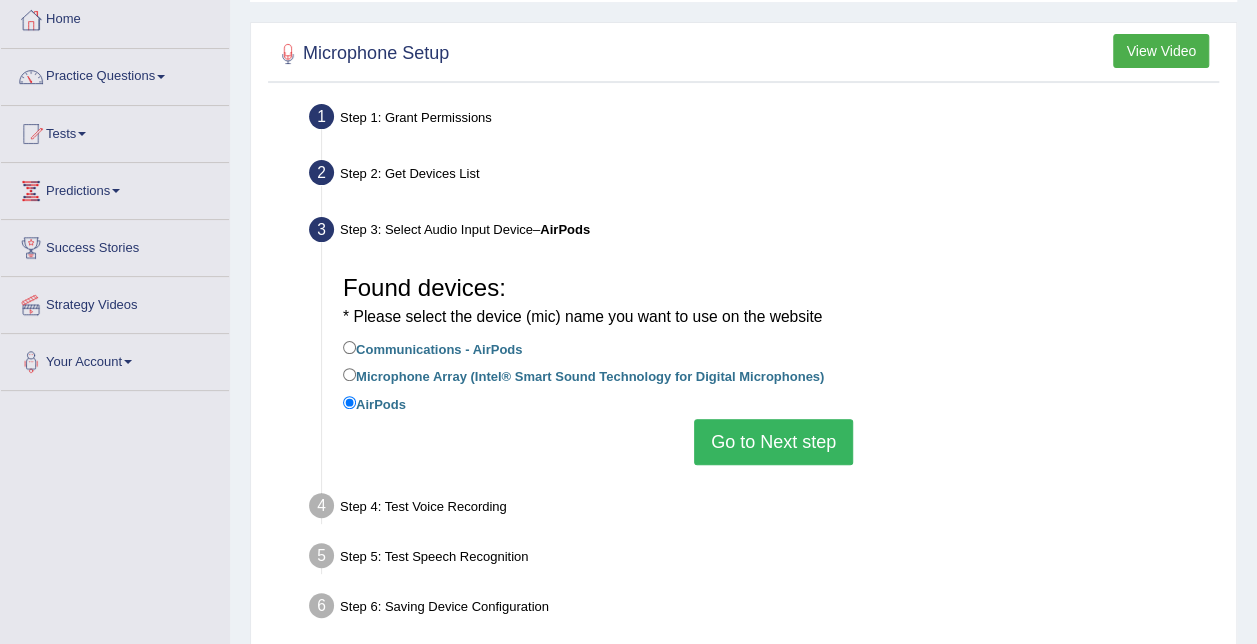 click on "Go to Next step" at bounding box center (773, 442) 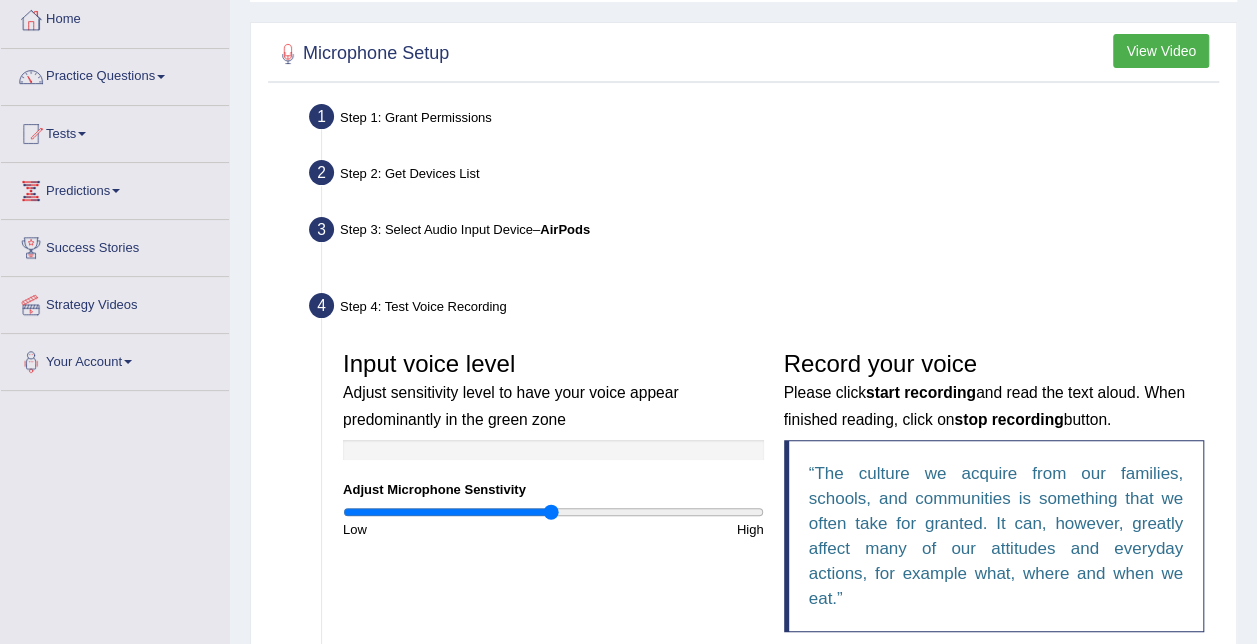 scroll, scrollTop: 450, scrollLeft: 0, axis: vertical 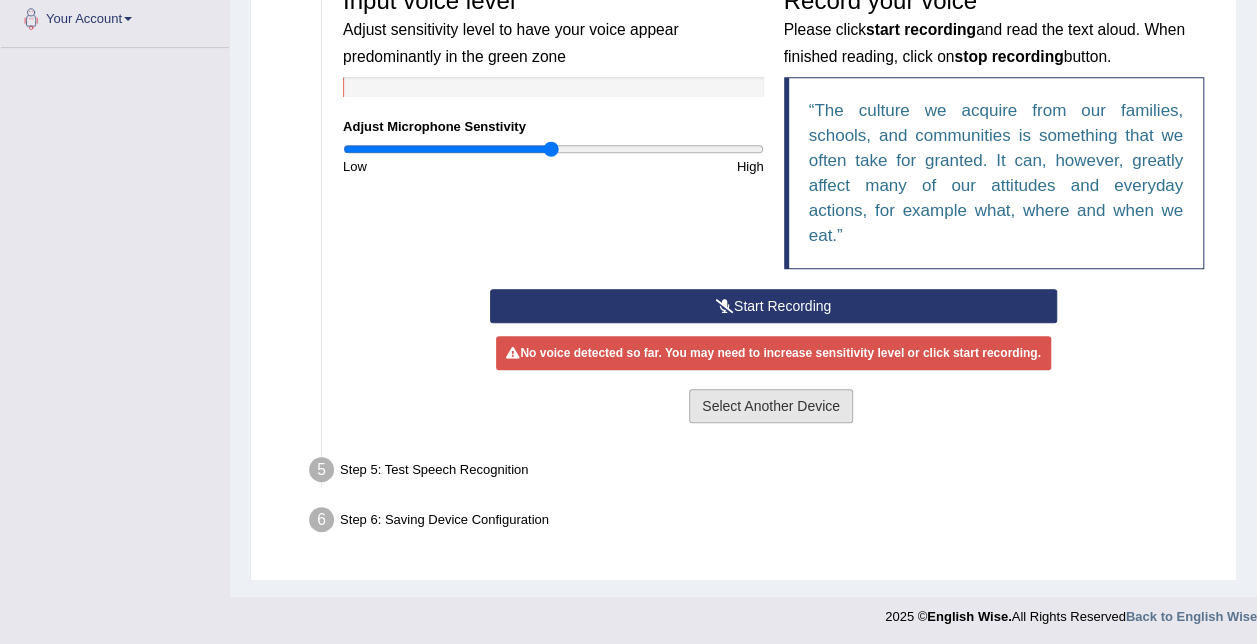 click on "Select Another Device" at bounding box center (771, 406) 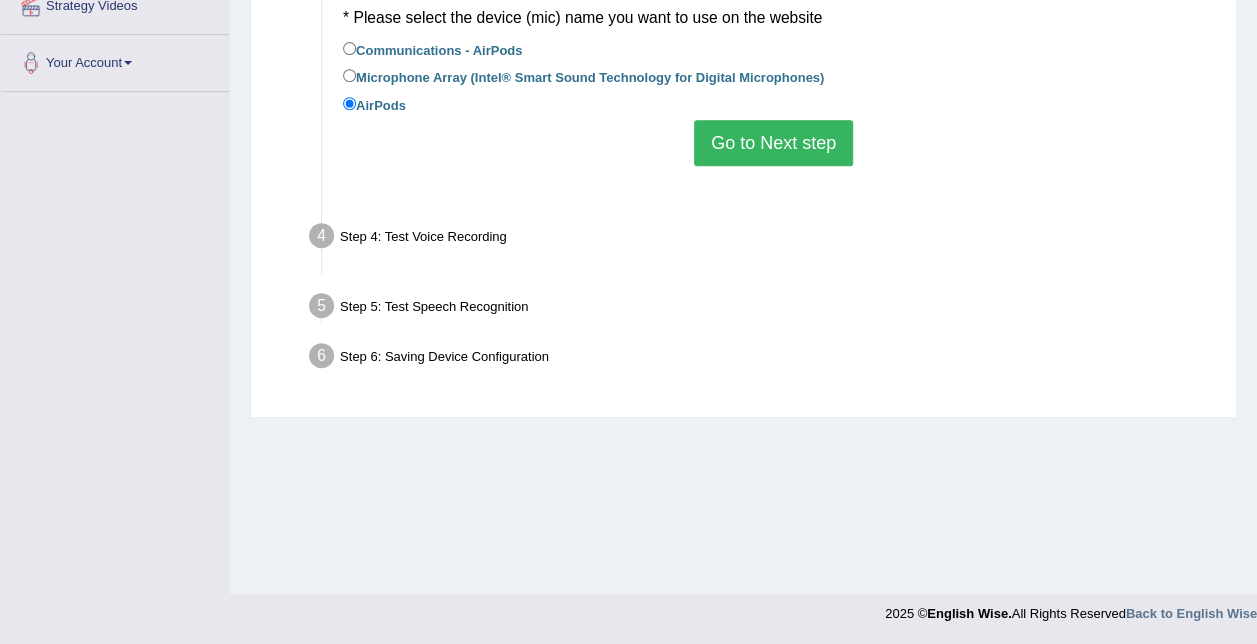 scroll, scrollTop: 406, scrollLeft: 0, axis: vertical 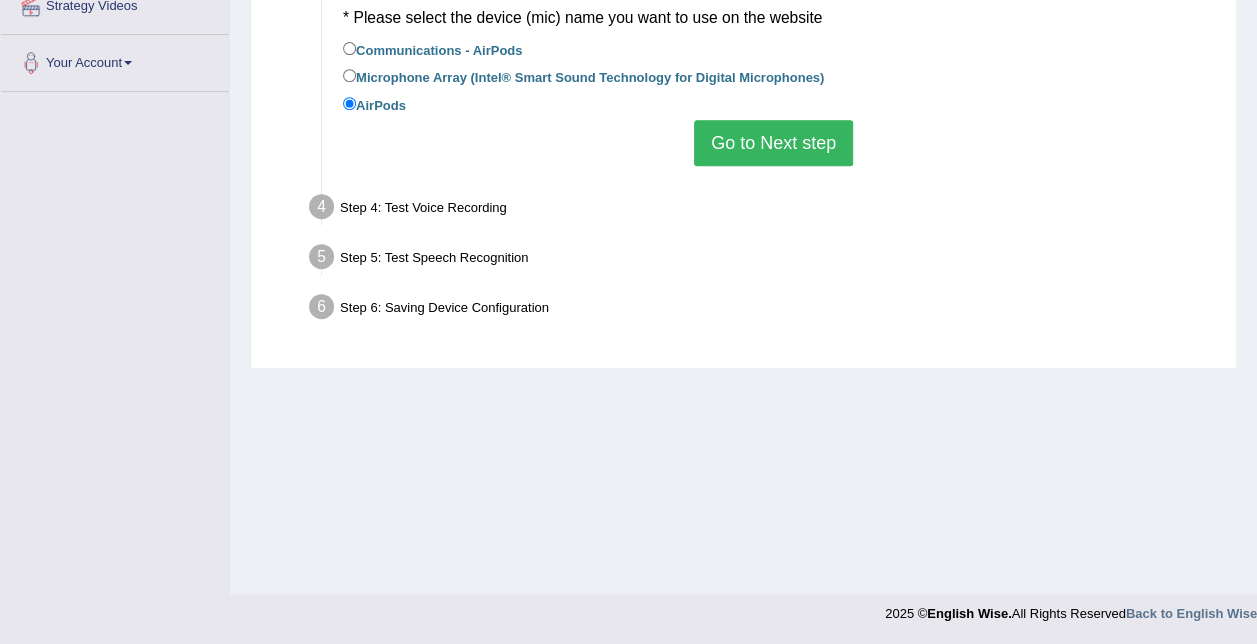 click on "Go to Next step" at bounding box center [773, 143] 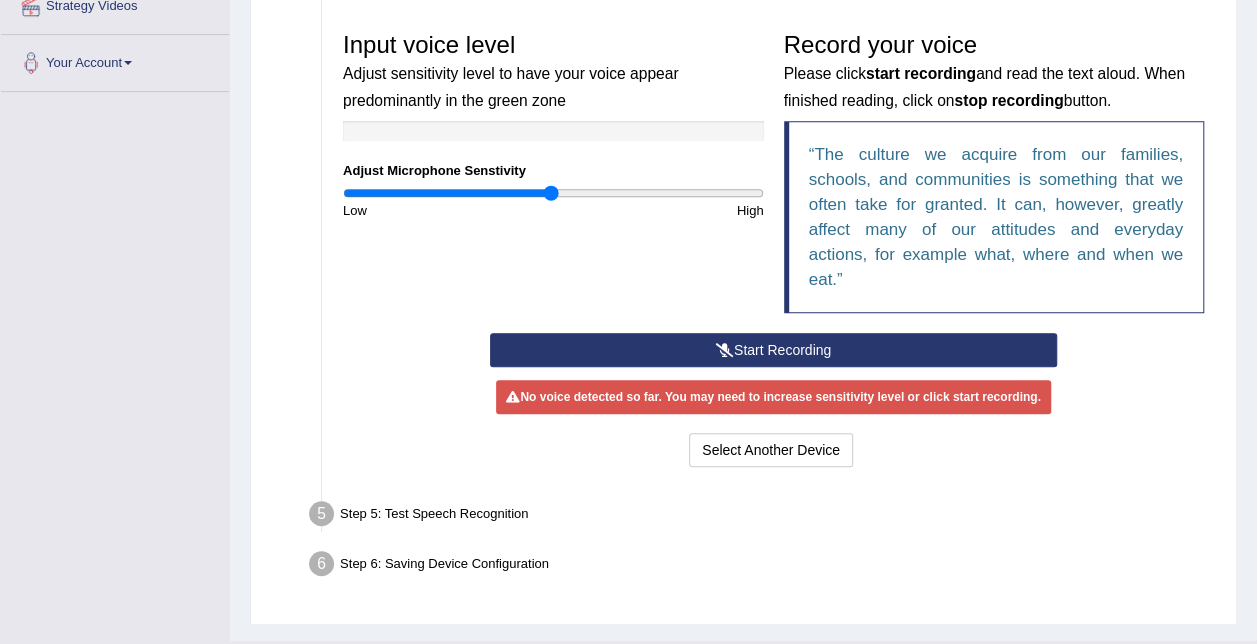 click on "Start Recording" at bounding box center [773, 350] 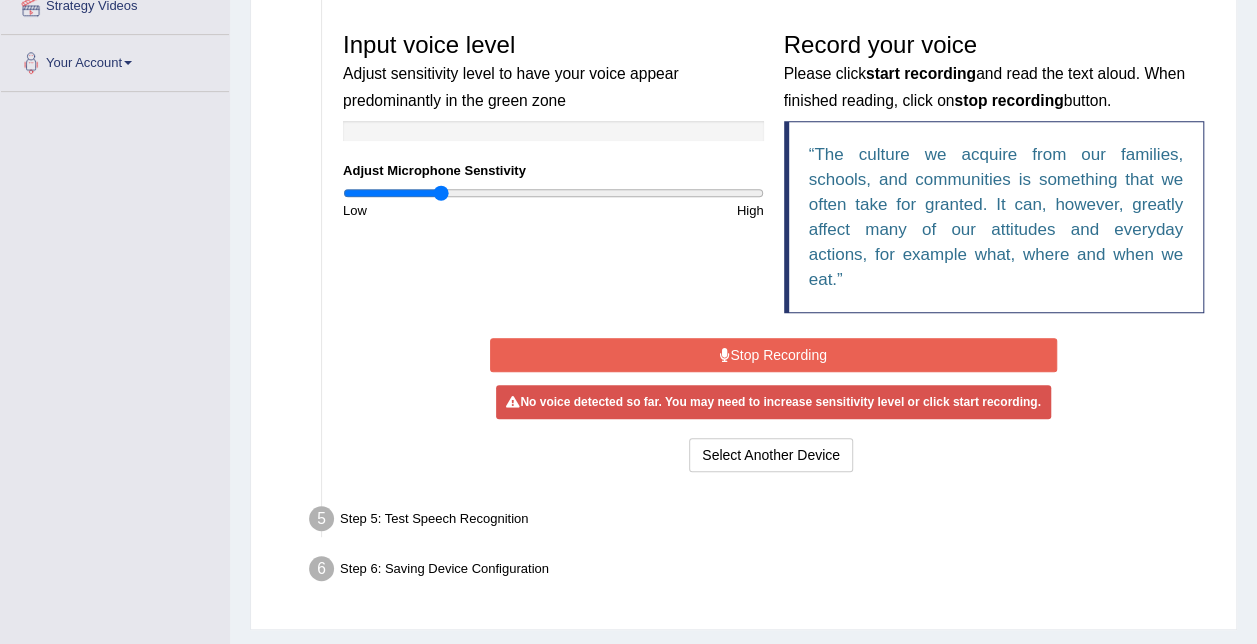 drag, startPoint x: 550, startPoint y: 189, endPoint x: 442, endPoint y: 206, distance: 109.32977 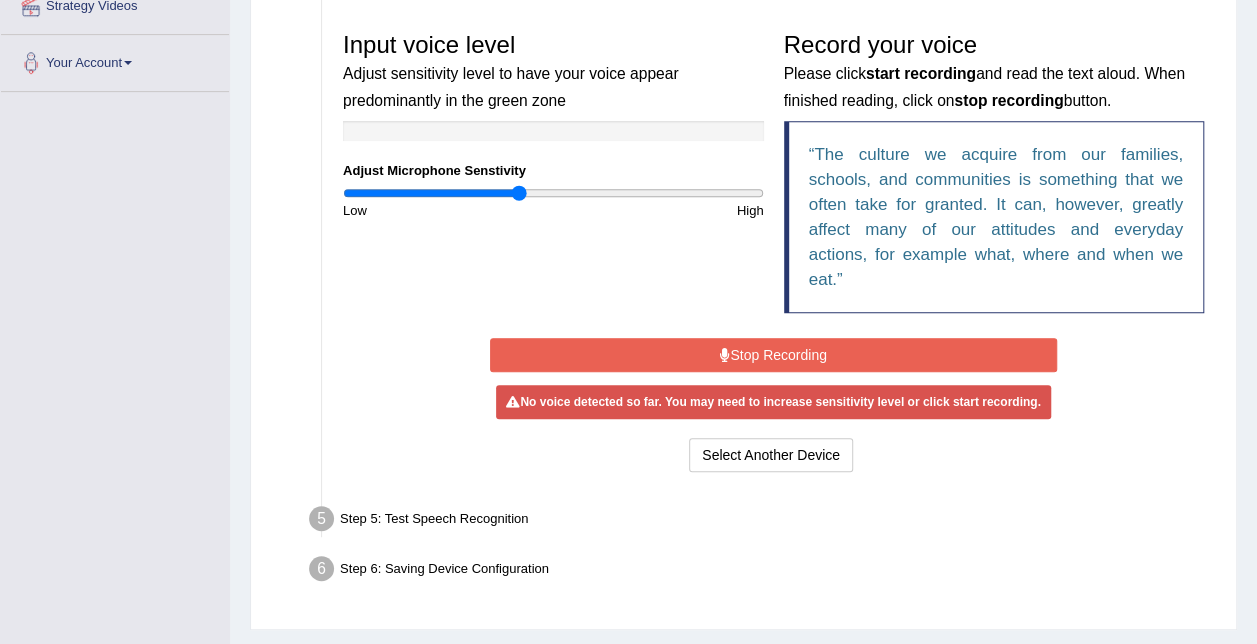 drag, startPoint x: 439, startPoint y: 186, endPoint x: 517, endPoint y: 182, distance: 78.10249 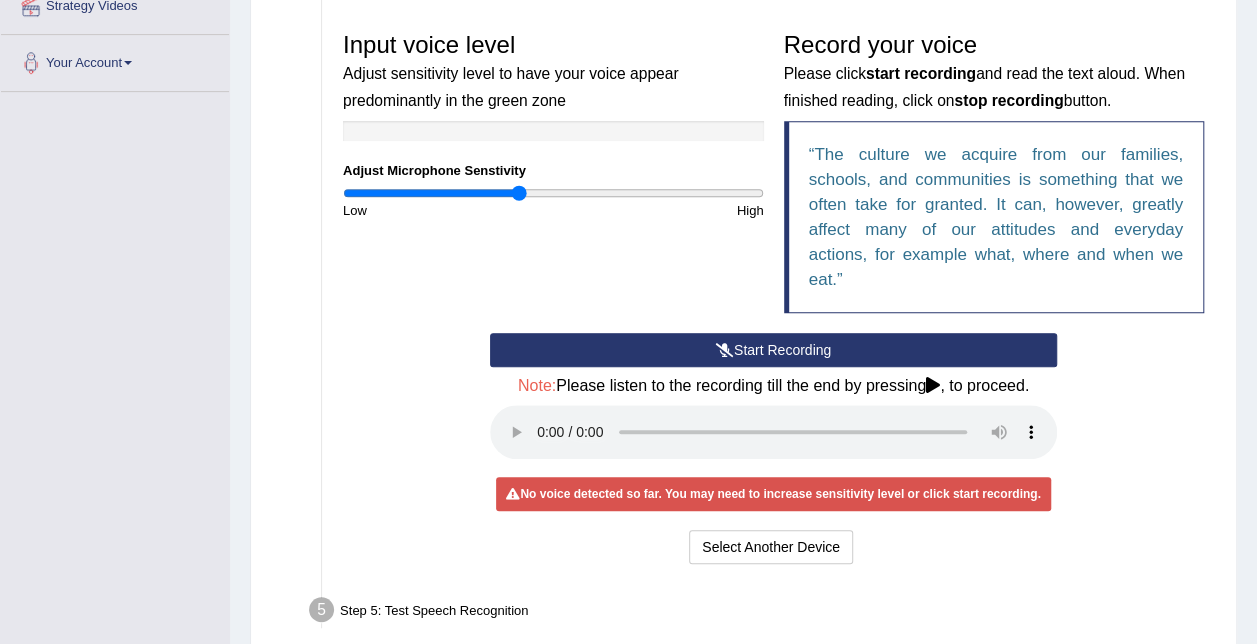 click on "Start Recording" at bounding box center (773, 350) 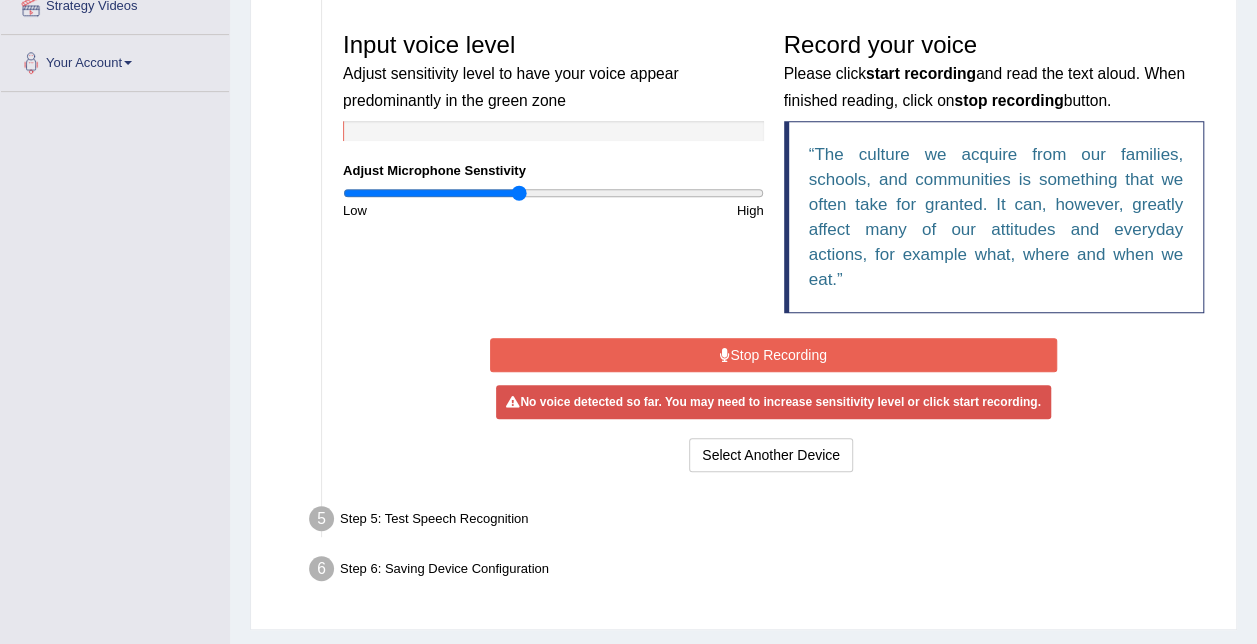 click on "Stop Recording" at bounding box center [773, 355] 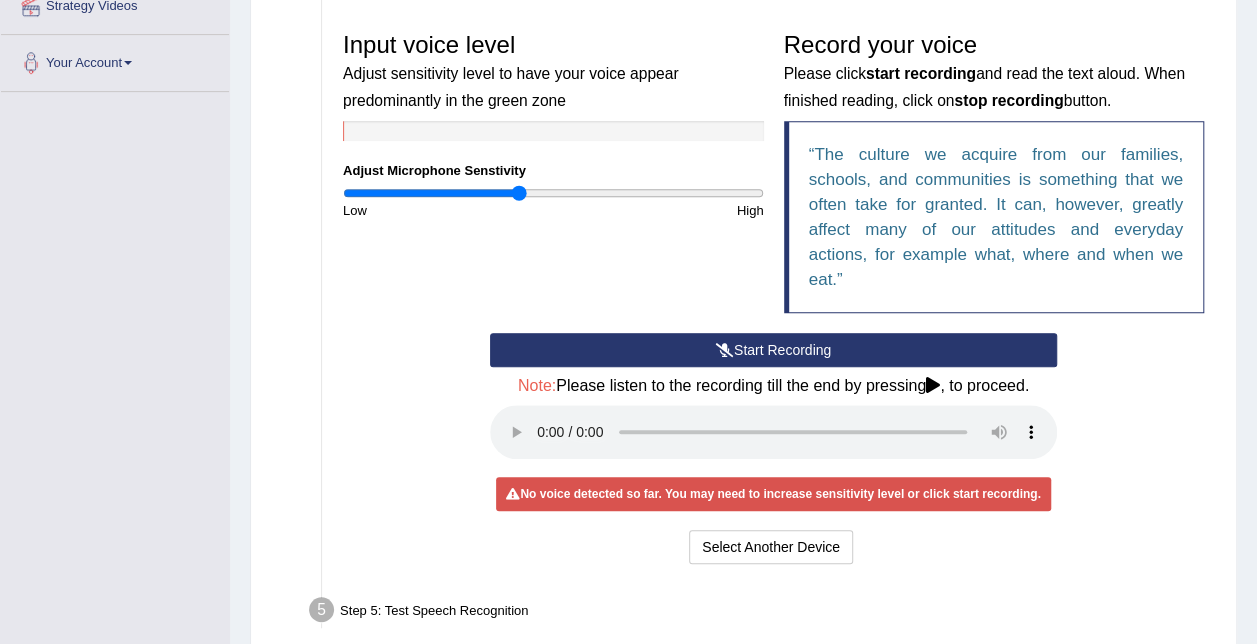 click on "Start Recording" at bounding box center [773, 350] 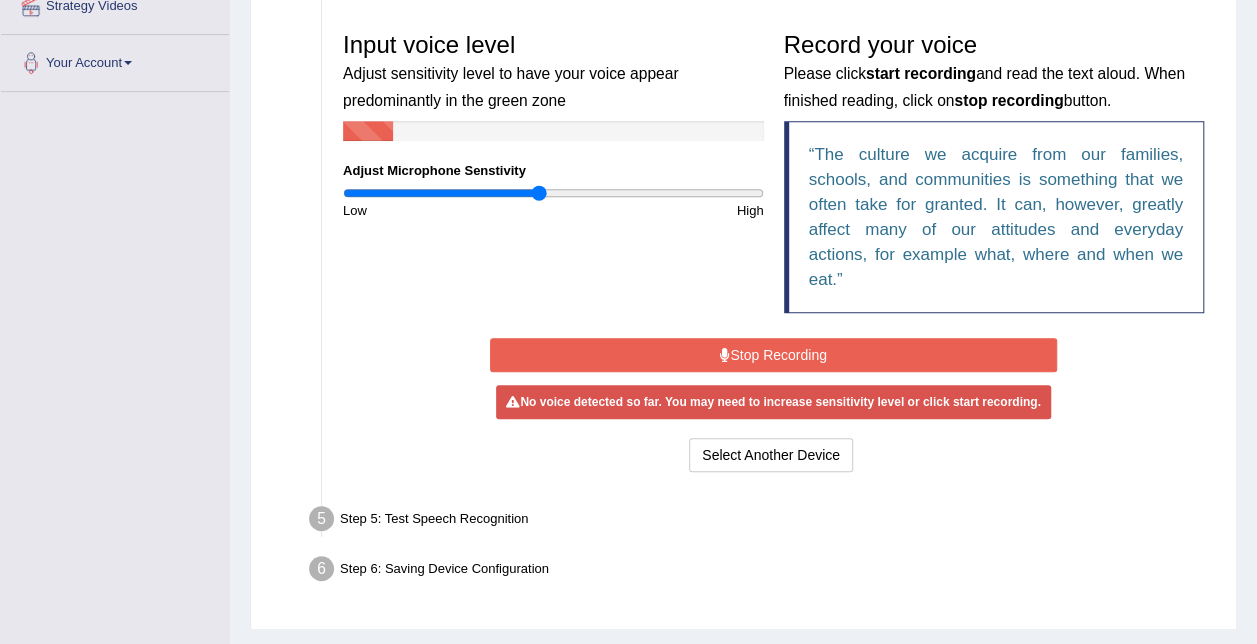drag, startPoint x: 518, startPoint y: 187, endPoint x: 537, endPoint y: 228, distance: 45.188496 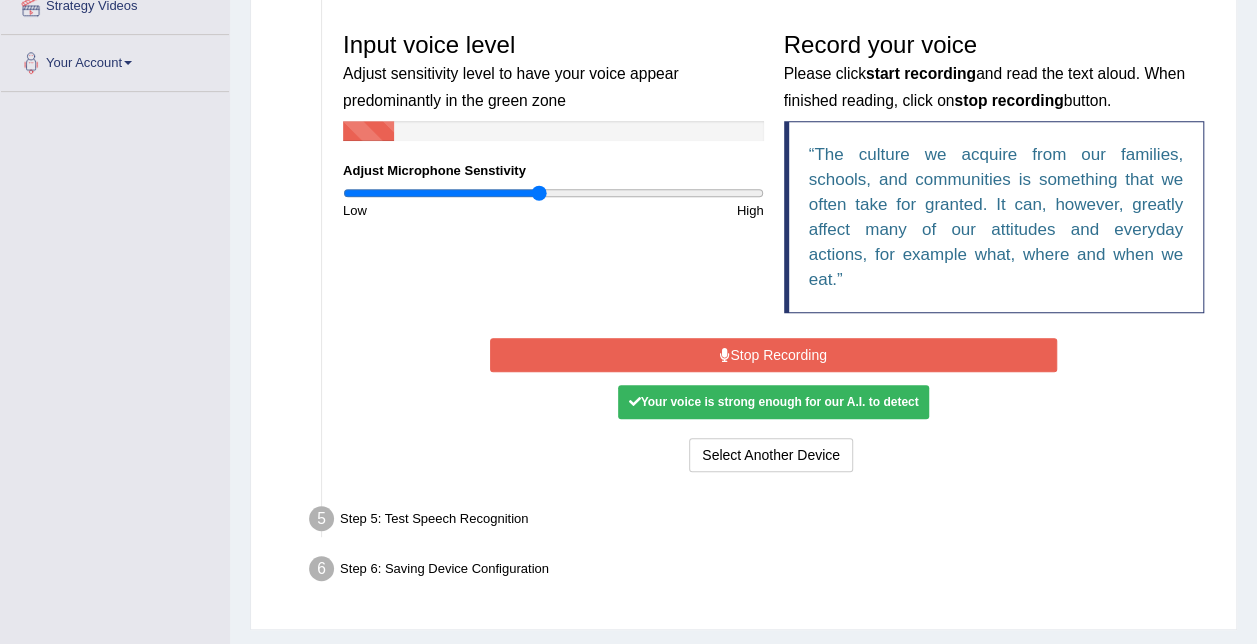 click on "Stop Recording" at bounding box center [773, 355] 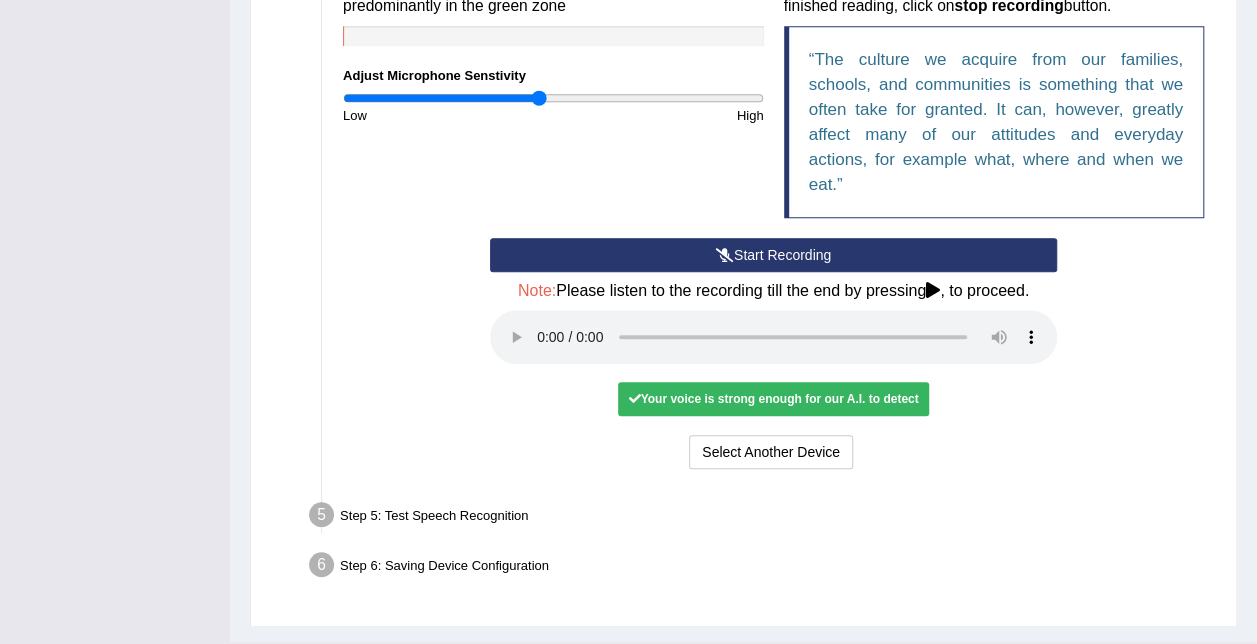 scroll, scrollTop: 546, scrollLeft: 0, axis: vertical 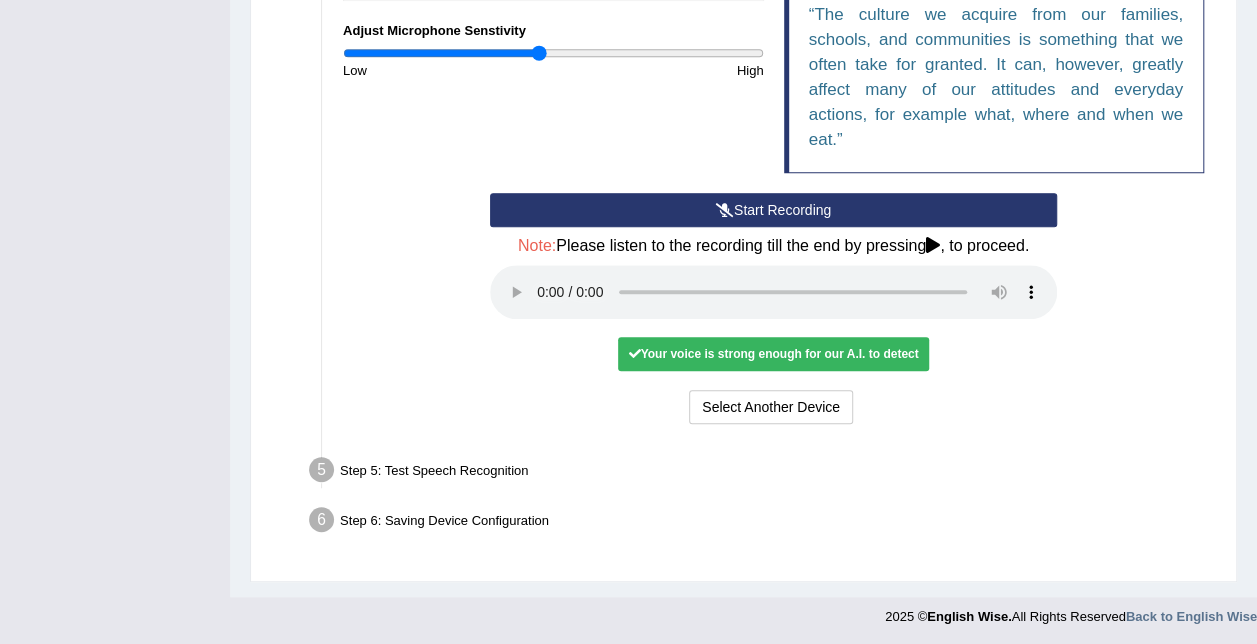 click on "Step 5: Test Speech Recognition" at bounding box center (763, 473) 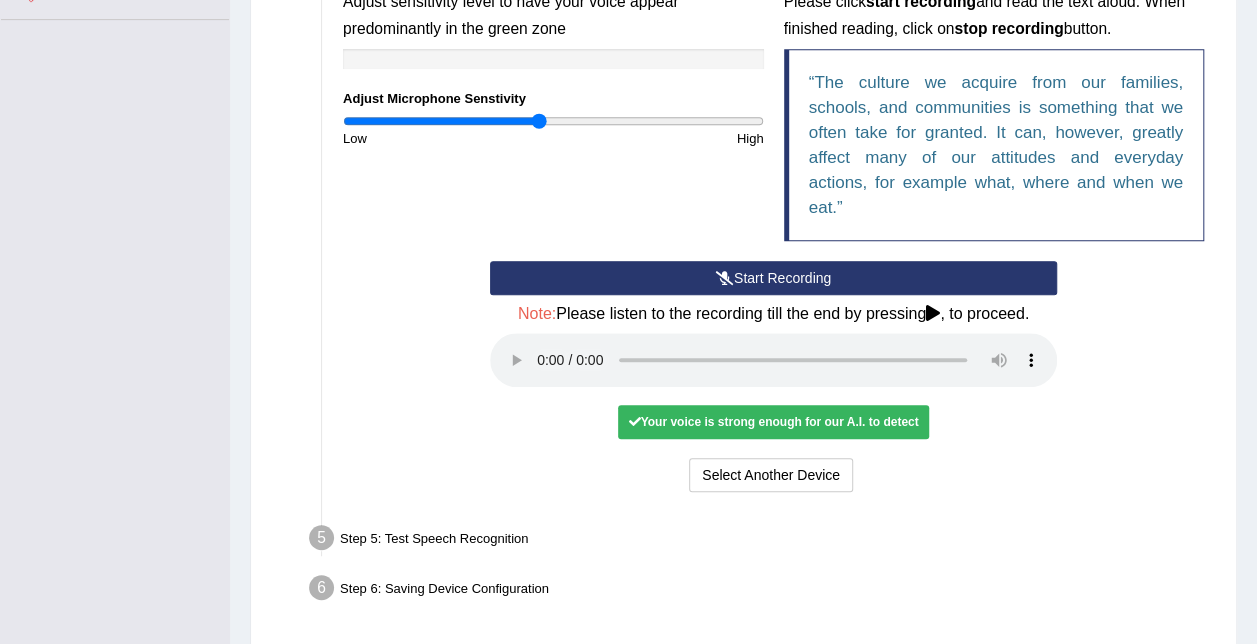 scroll, scrollTop: 546, scrollLeft: 0, axis: vertical 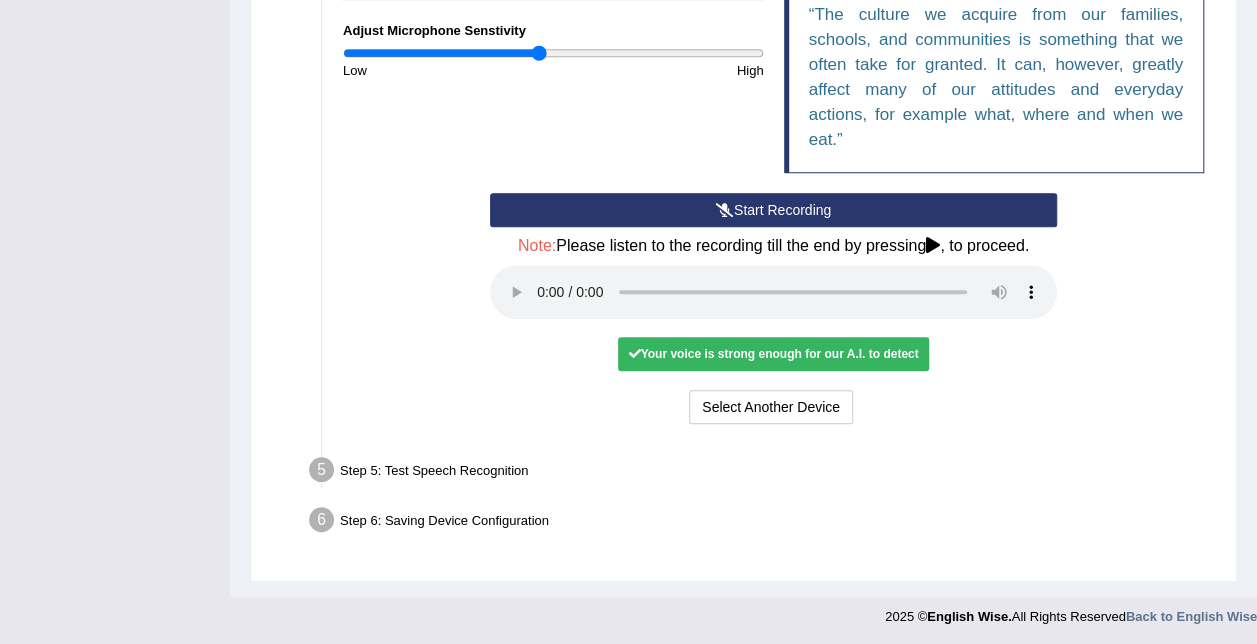 click on "Start Recording    Stop Recording   Note:  Please listen to the recording till the end by pressing  , to proceed.       No voice detected so far. You may need to increase sensitivity level or click start recording.     Voice level is too low yet. Please increase the sensitivity level from the bar on the left.     Your voice is strong enough for our A.I. to detect    Voice level is too high. Please reduce the sensitivity level from the bar on the left.     Select Another Device   Voice is ok. Go to Next step" at bounding box center [773, 311] 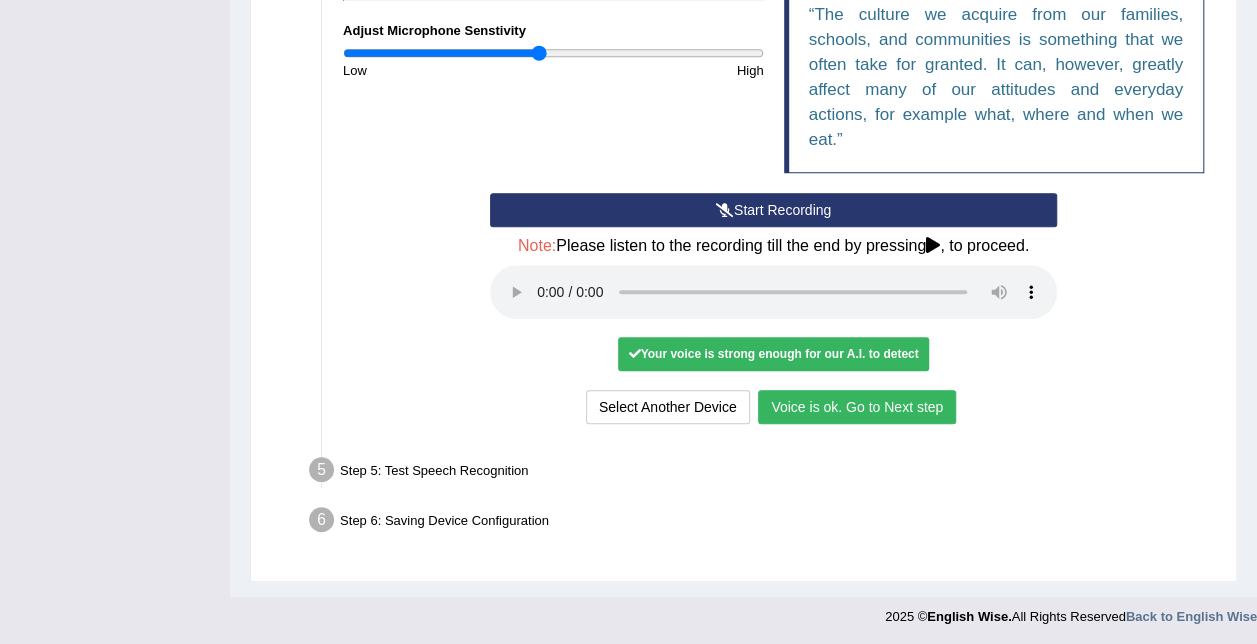 click on "Voice is ok. Go to Next step" at bounding box center (857, 407) 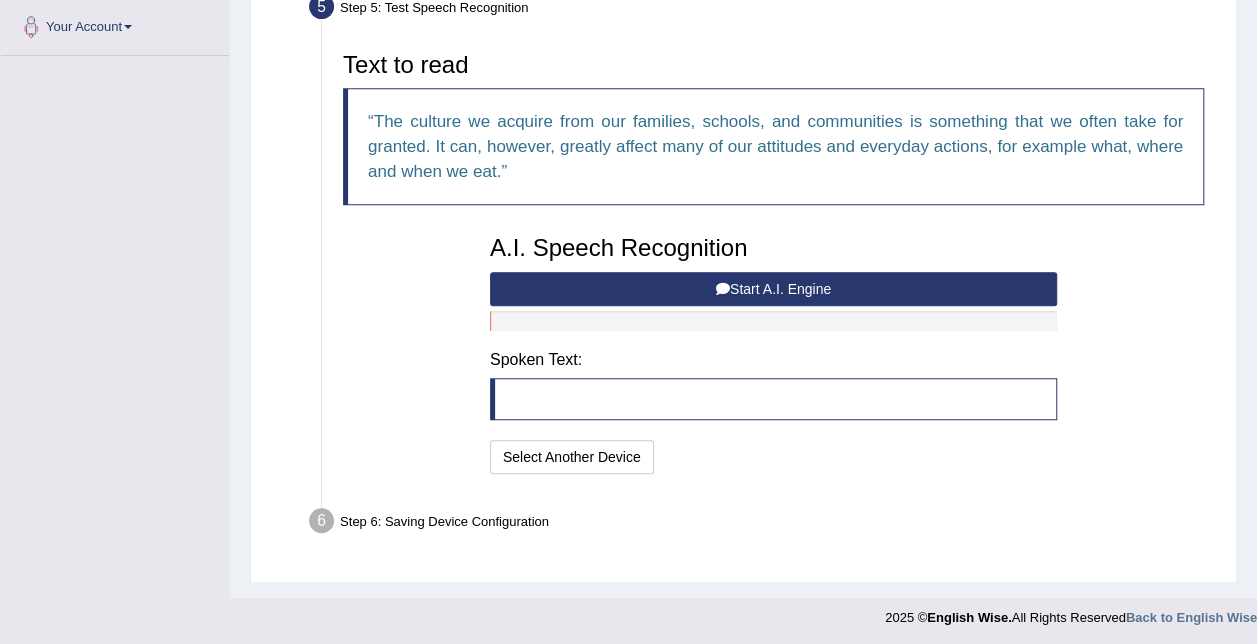 scroll, scrollTop: 442, scrollLeft: 0, axis: vertical 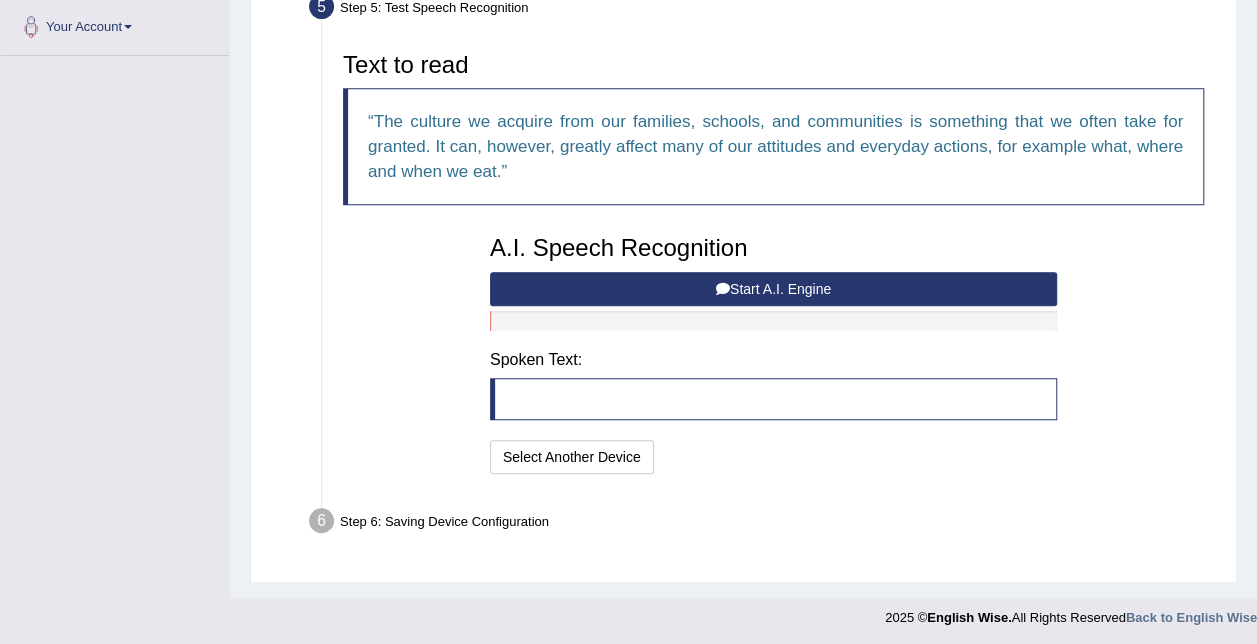 click on "Start A.I. Engine" at bounding box center (773, 289) 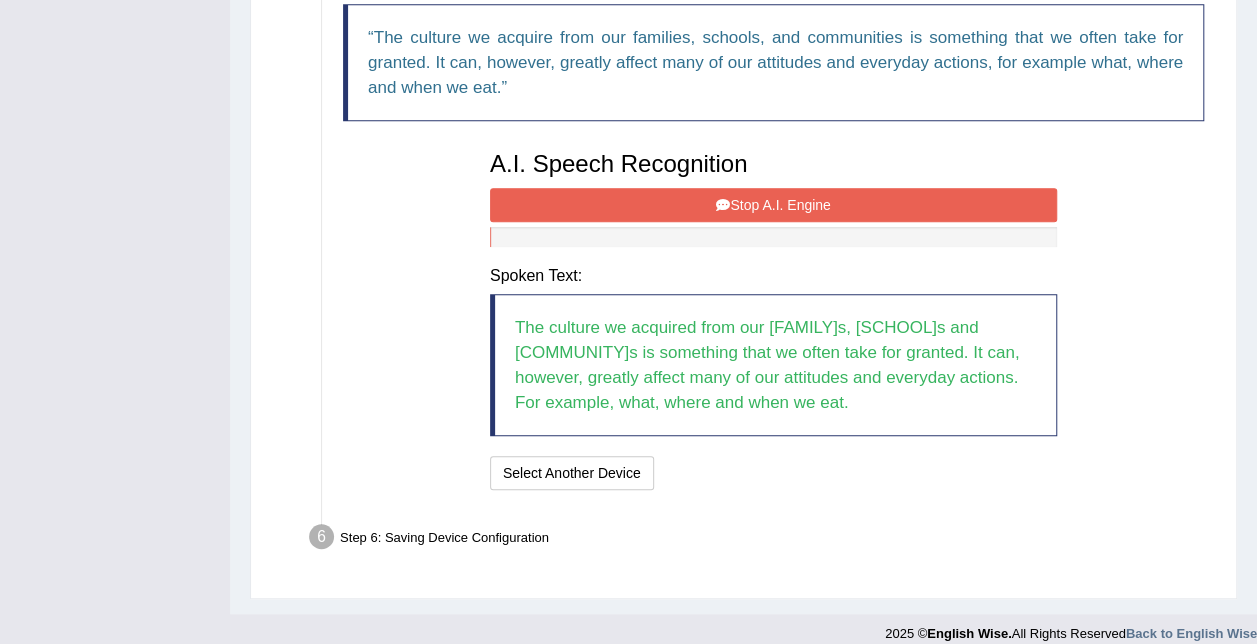 scroll, scrollTop: 542, scrollLeft: 0, axis: vertical 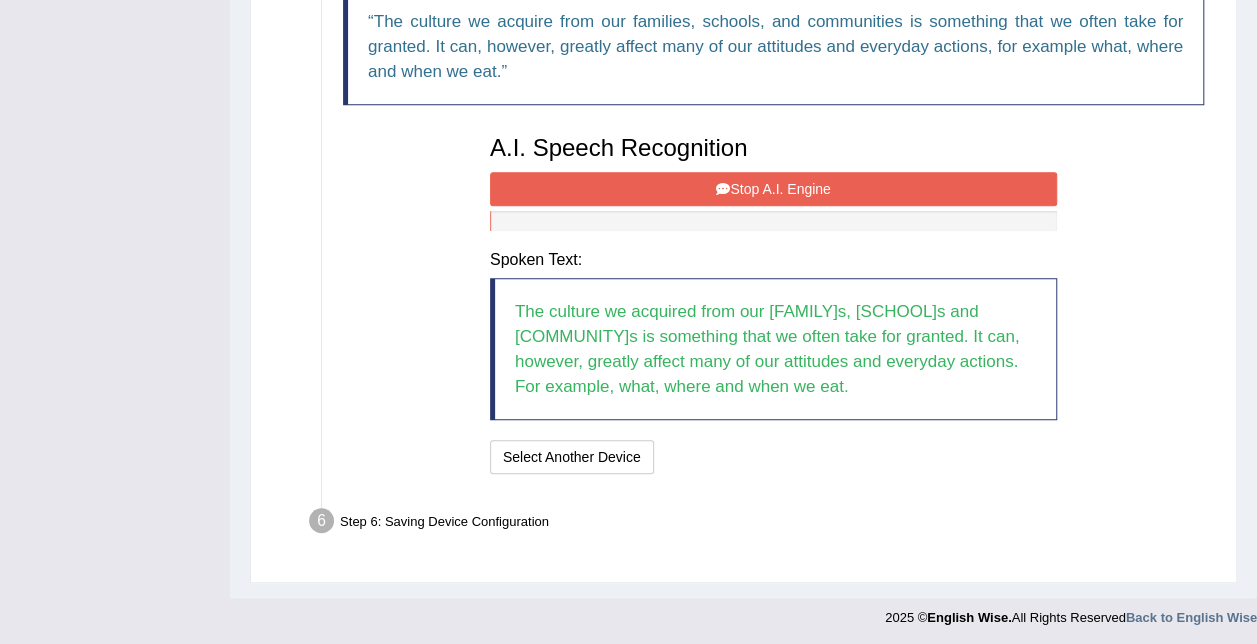 click on "Stop A.I. Engine" at bounding box center [773, 189] 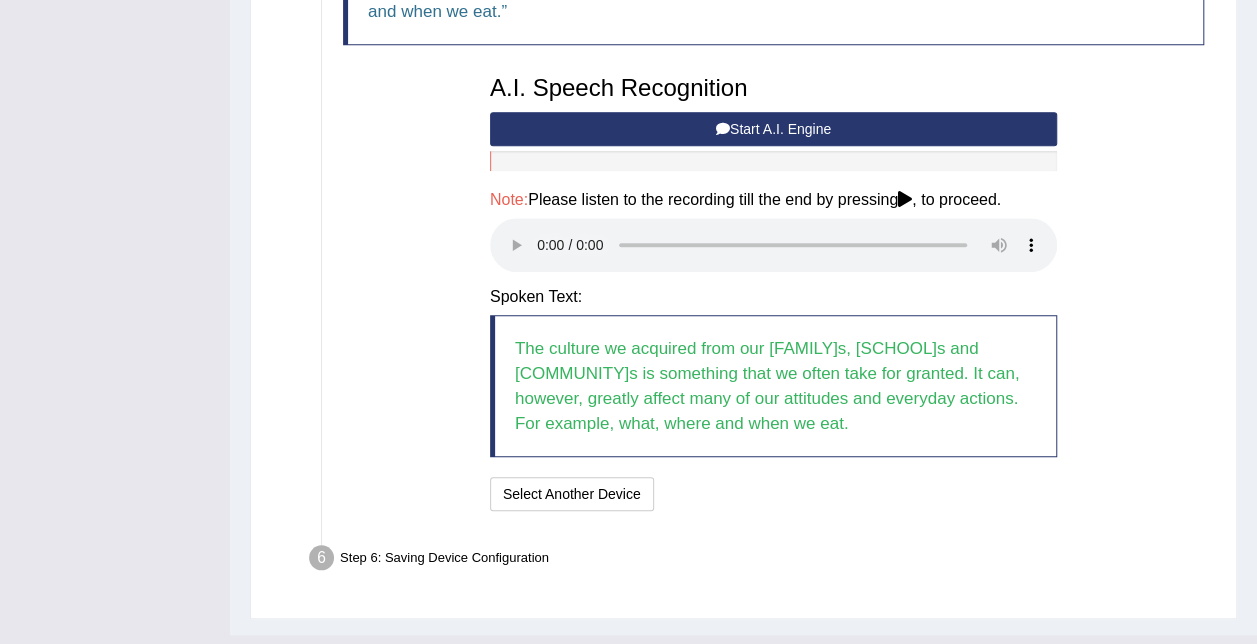 scroll, scrollTop: 639, scrollLeft: 0, axis: vertical 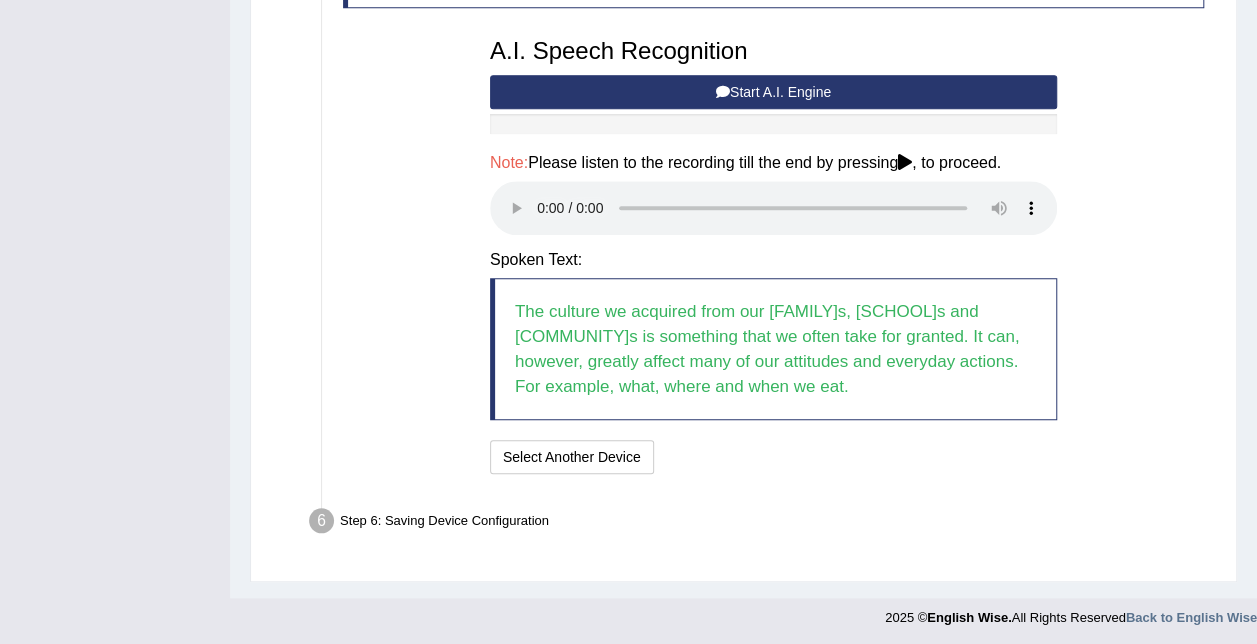 type 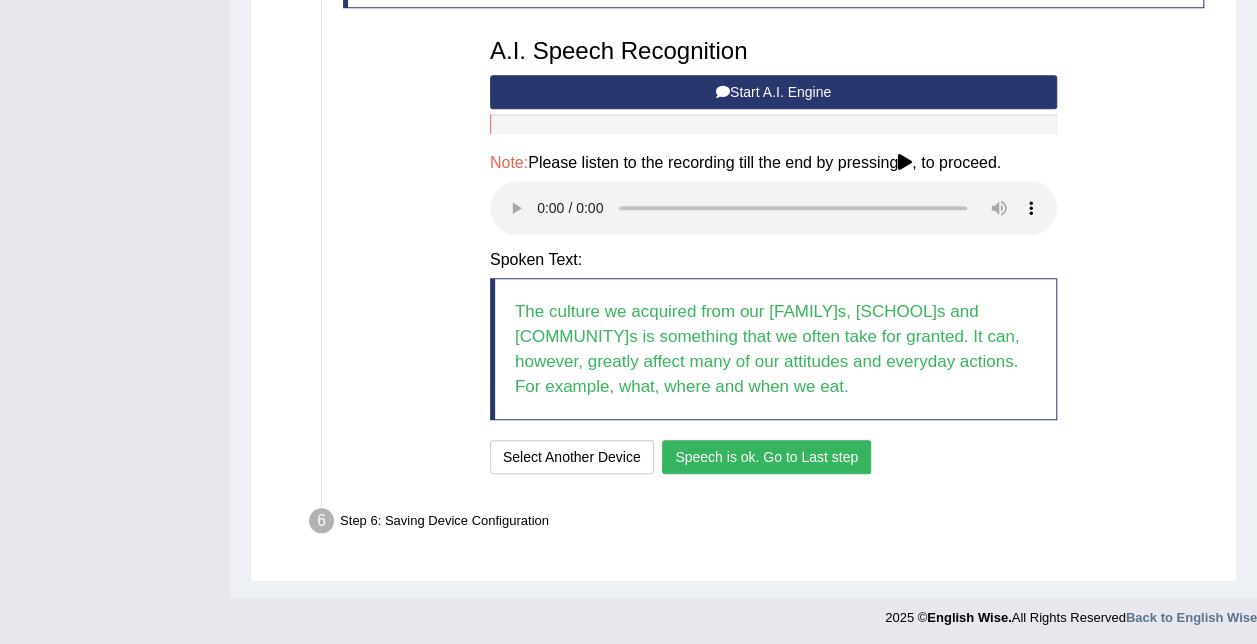 scroll, scrollTop: 613, scrollLeft: 0, axis: vertical 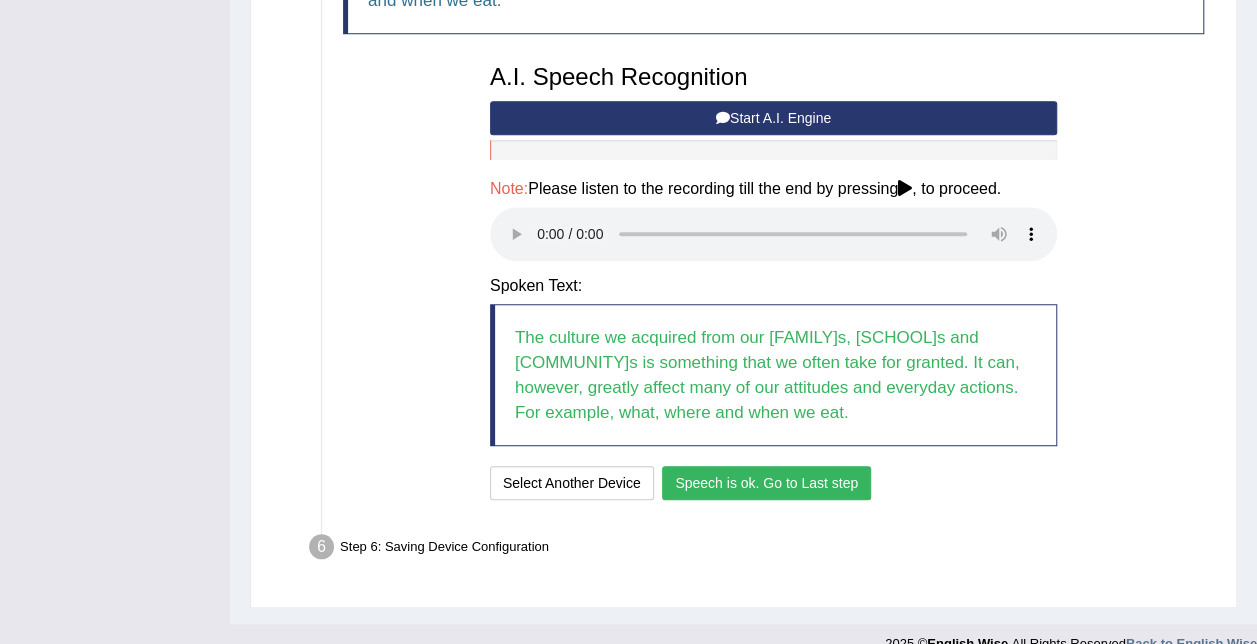click on "Speech is ok. Go to Last step" at bounding box center [766, 483] 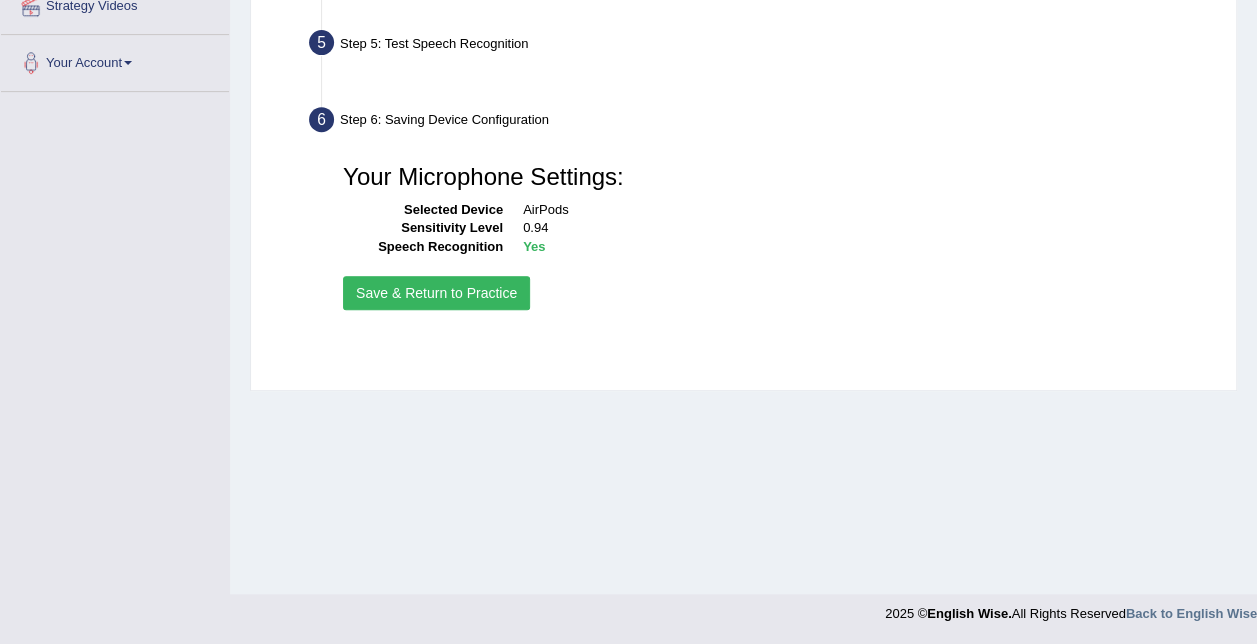 scroll, scrollTop: 406, scrollLeft: 0, axis: vertical 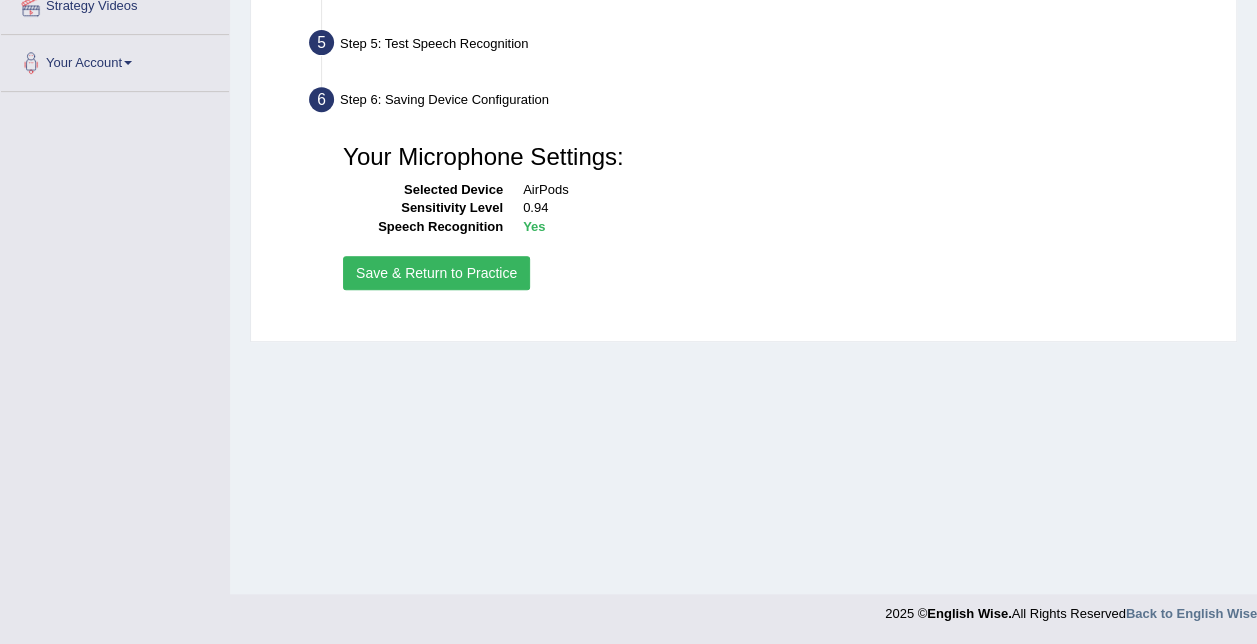 click on "Save & Return to Practice" at bounding box center [436, 273] 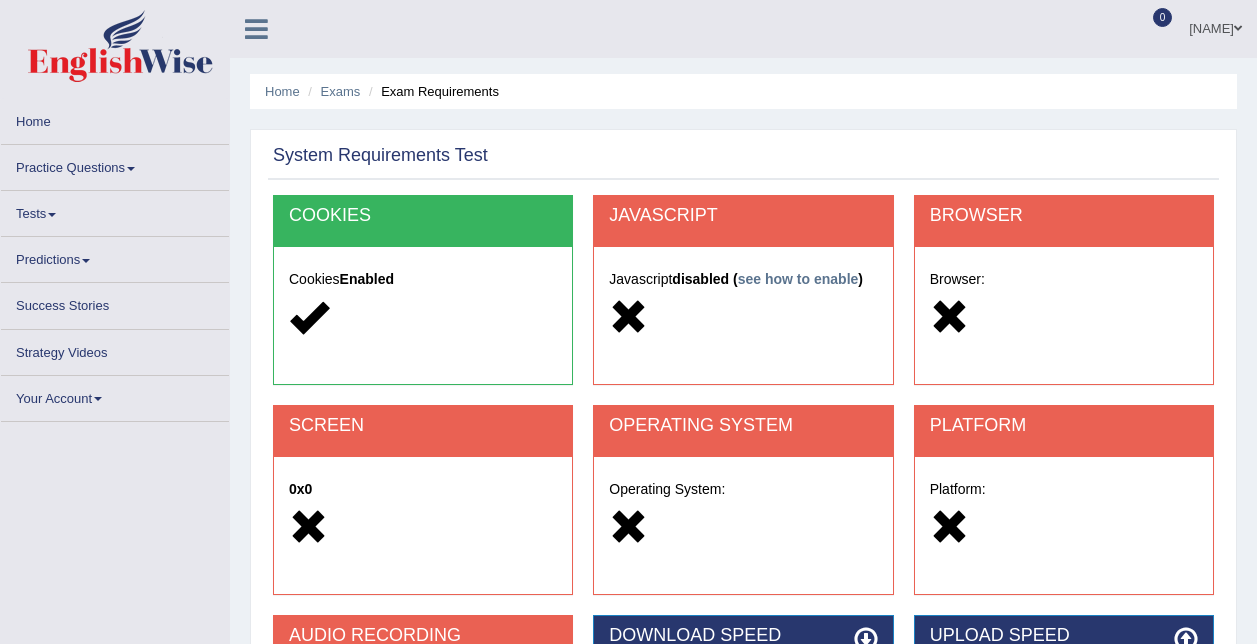 scroll, scrollTop: 0, scrollLeft: 0, axis: both 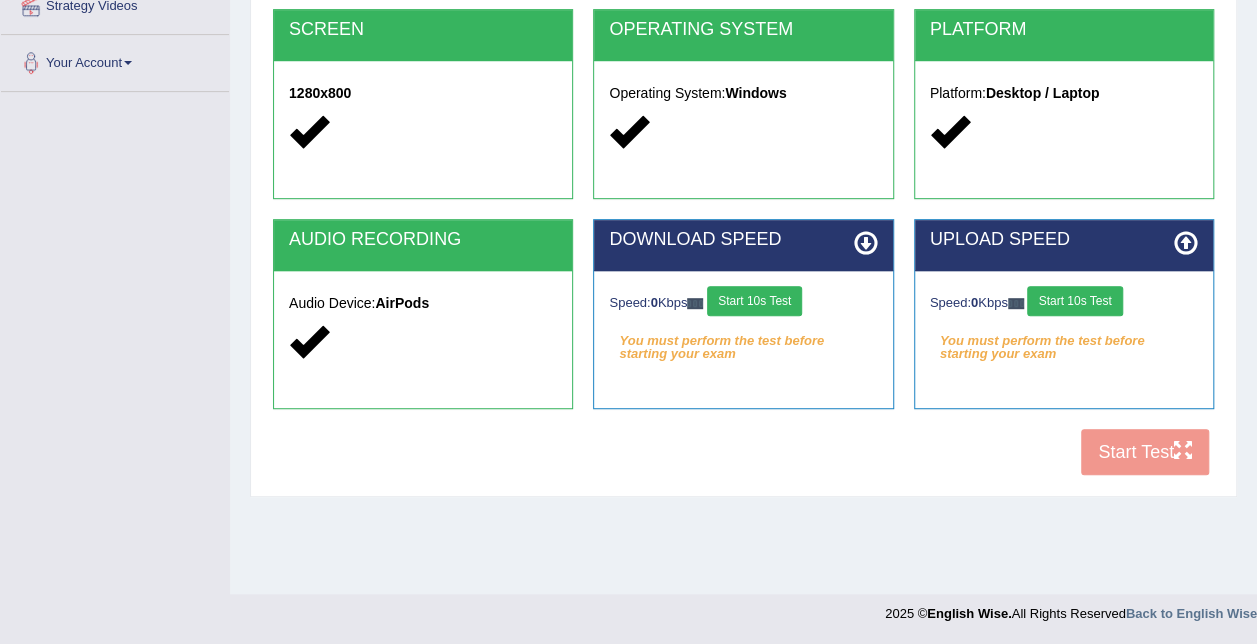 click on "Start 10s Test" at bounding box center (754, 301) 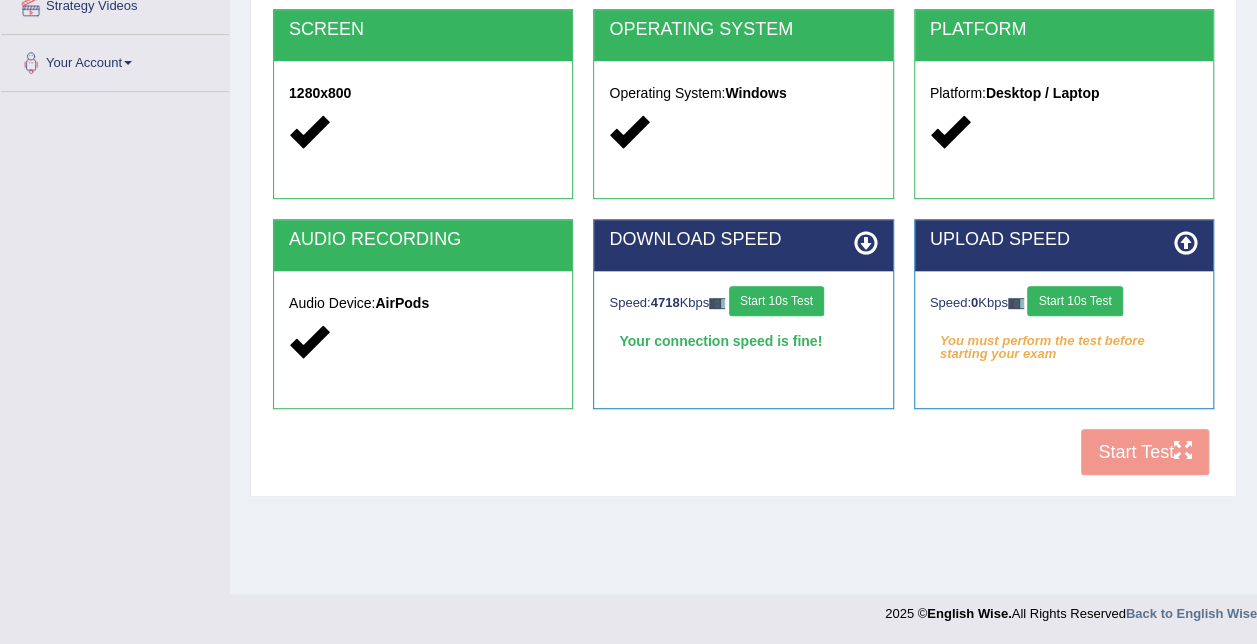 click on "Start 10s Test" at bounding box center (1074, 301) 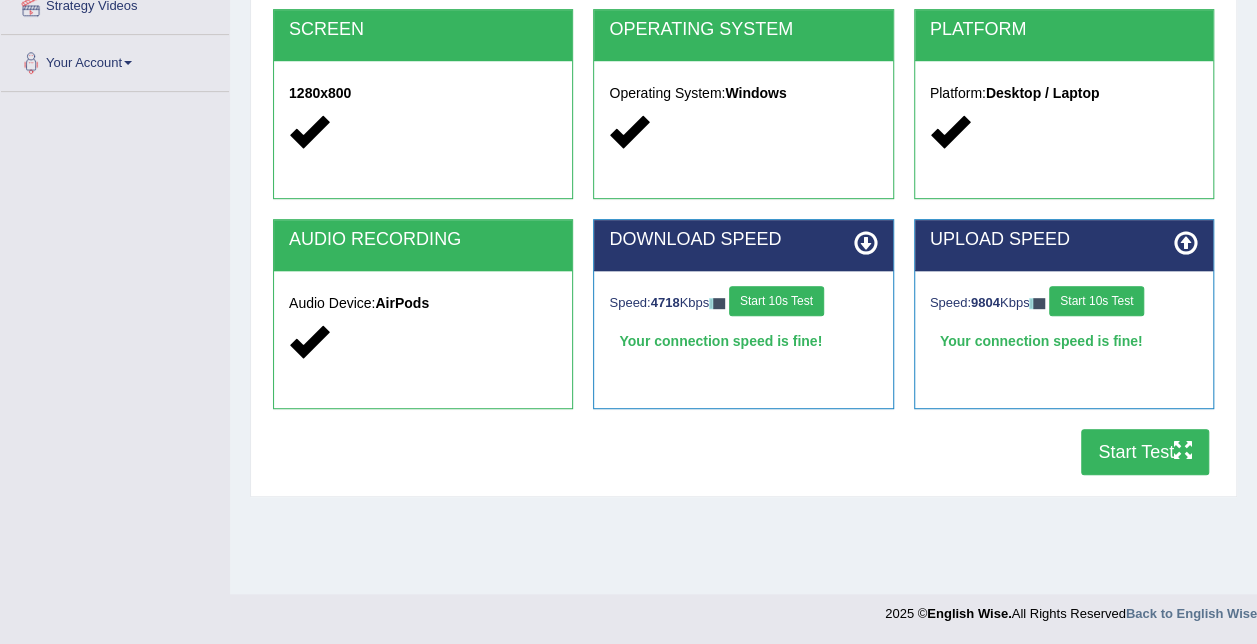 click on "Start Test" at bounding box center [1145, 452] 